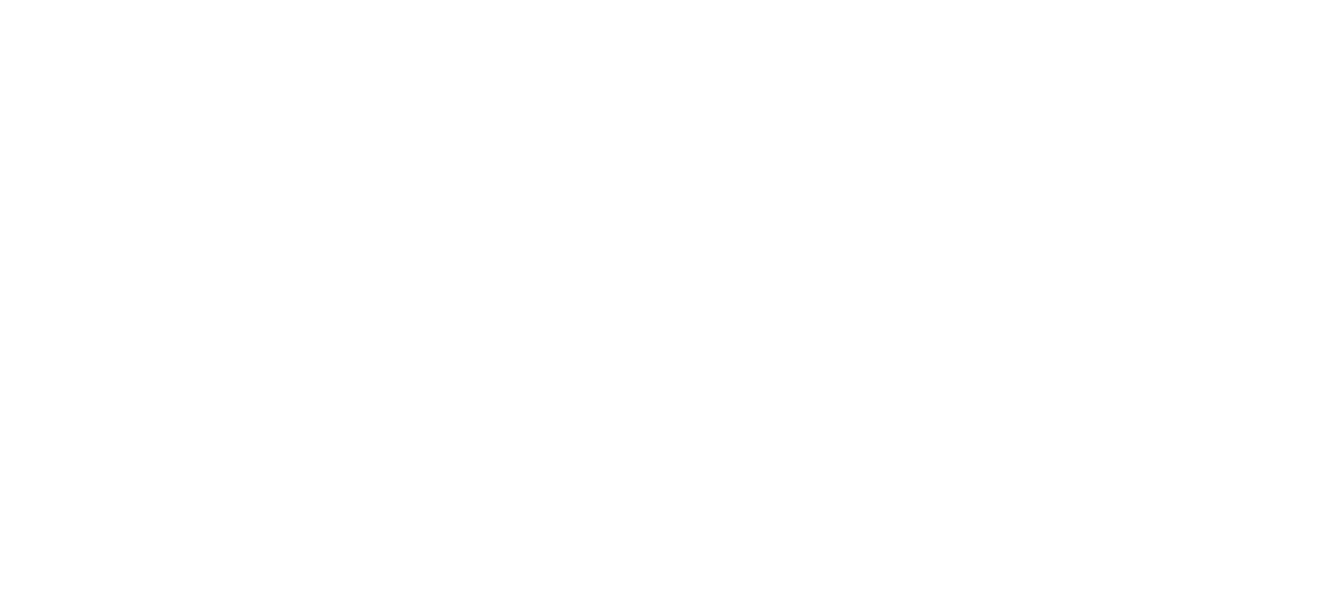 scroll, scrollTop: 0, scrollLeft: 0, axis: both 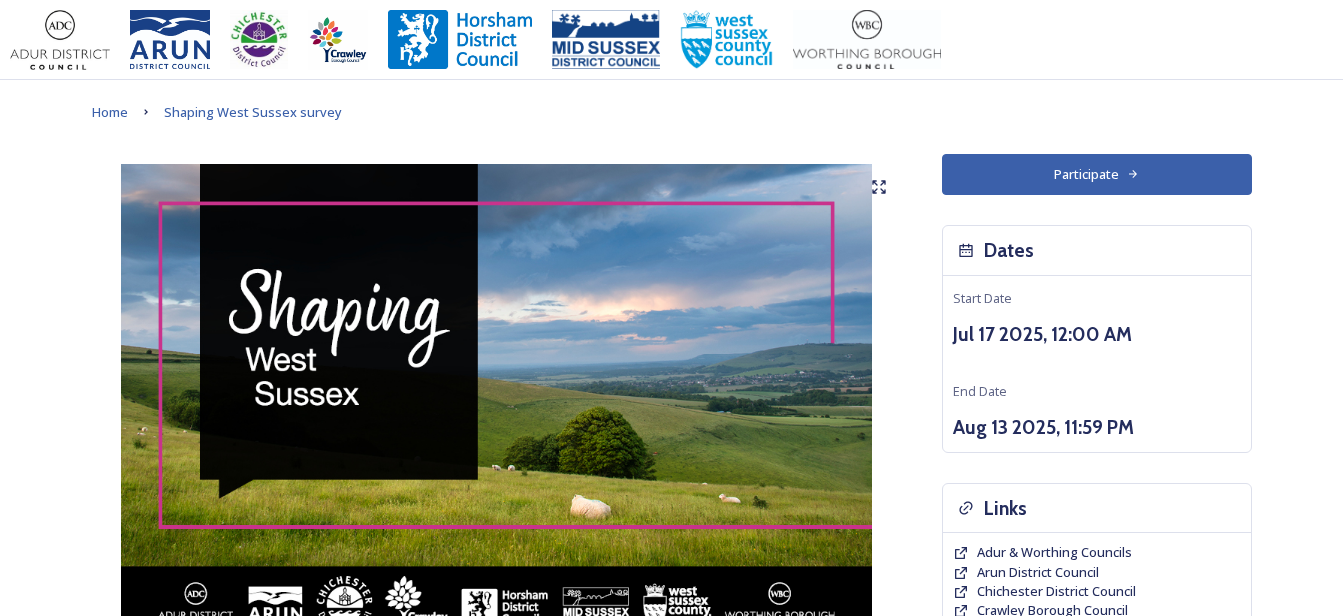 click on "Participate" at bounding box center [1097, 174] 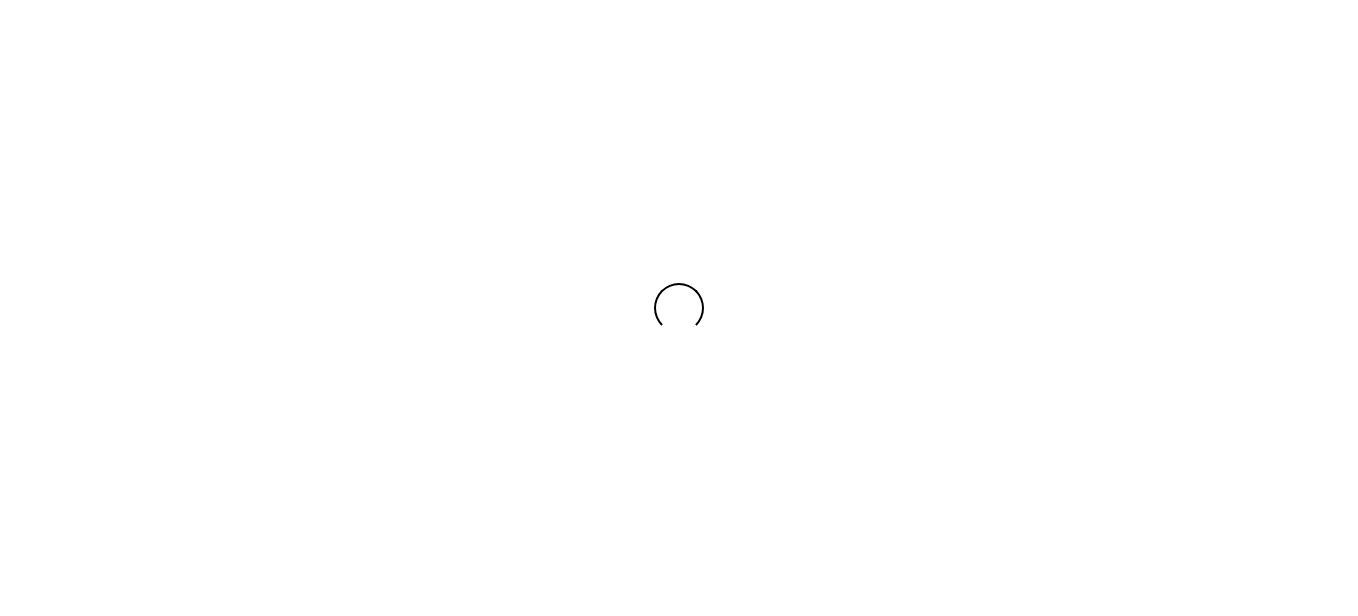 scroll, scrollTop: 0, scrollLeft: 0, axis: both 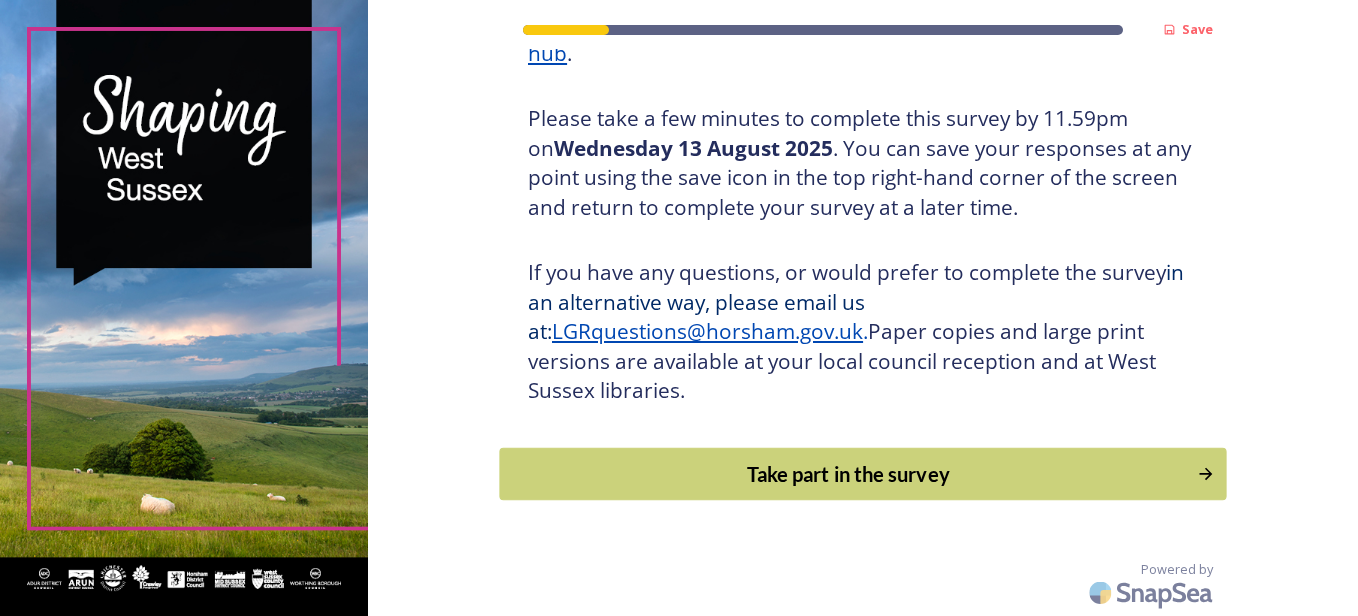 click on "Take part in the survey" at bounding box center [849, 474] 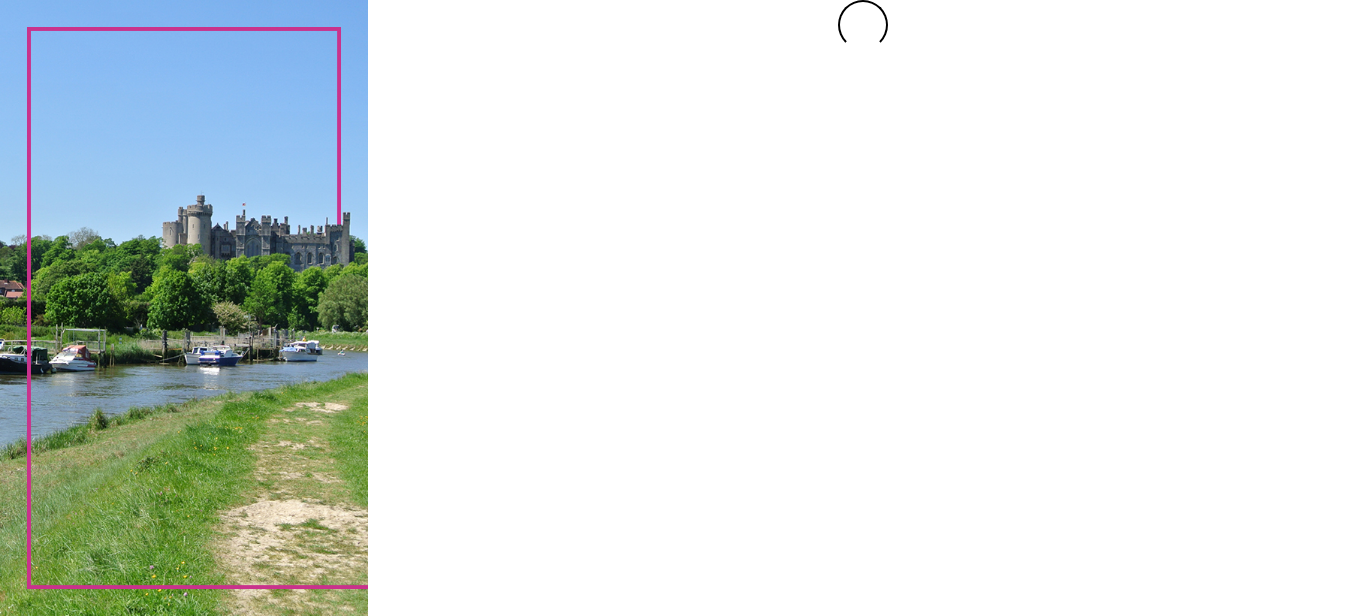 scroll, scrollTop: 0, scrollLeft: 0, axis: both 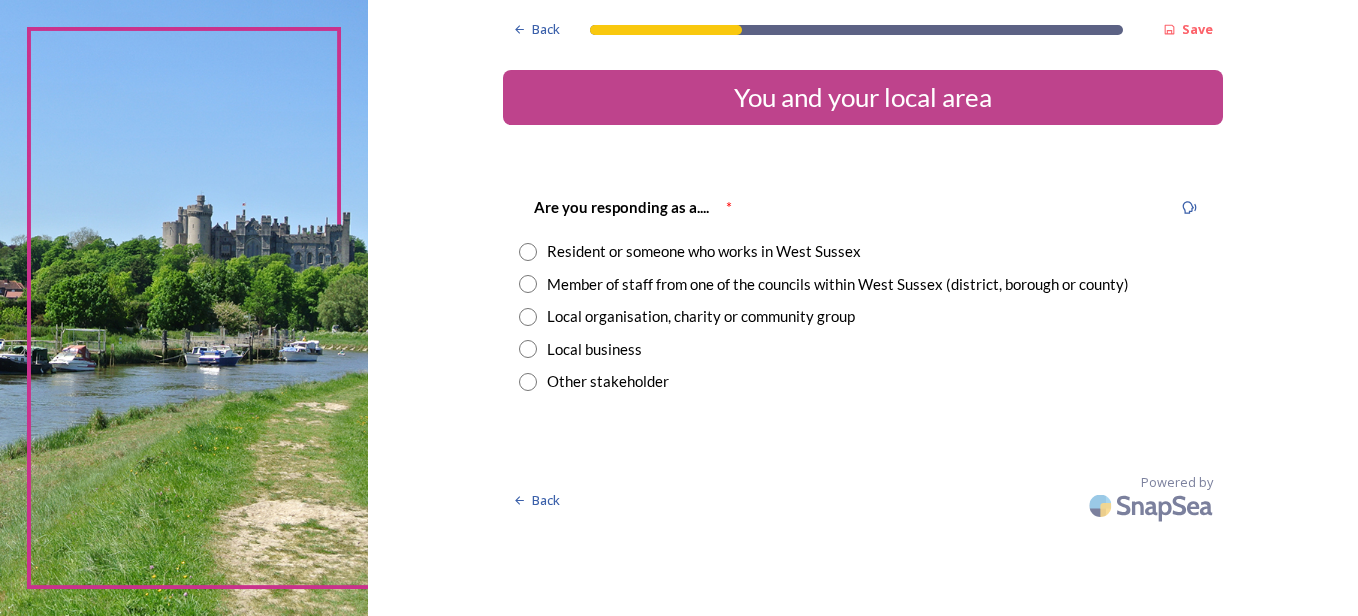 click at bounding box center [528, 284] 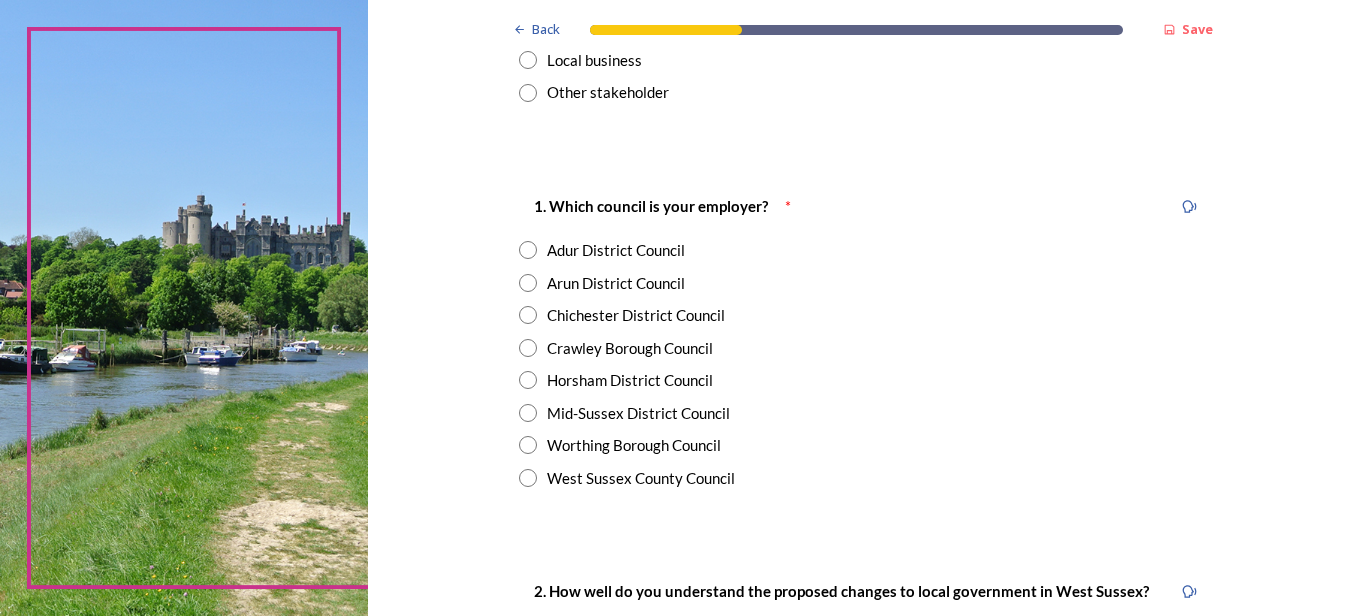 scroll, scrollTop: 300, scrollLeft: 0, axis: vertical 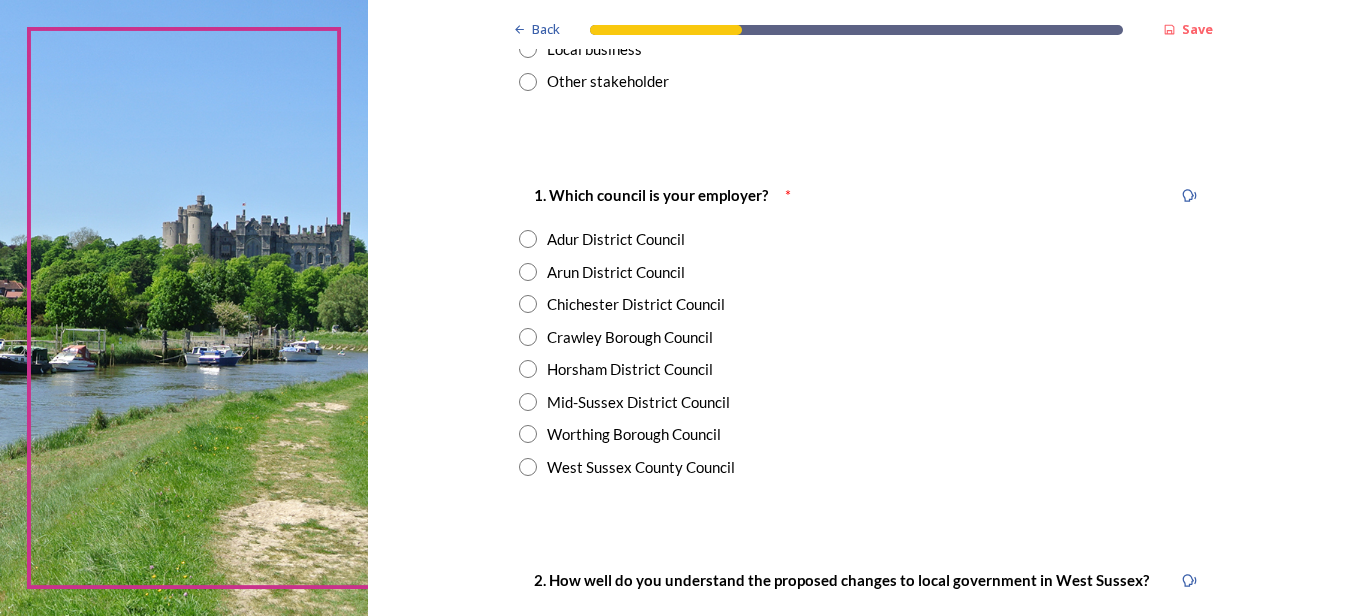 click at bounding box center (528, 304) 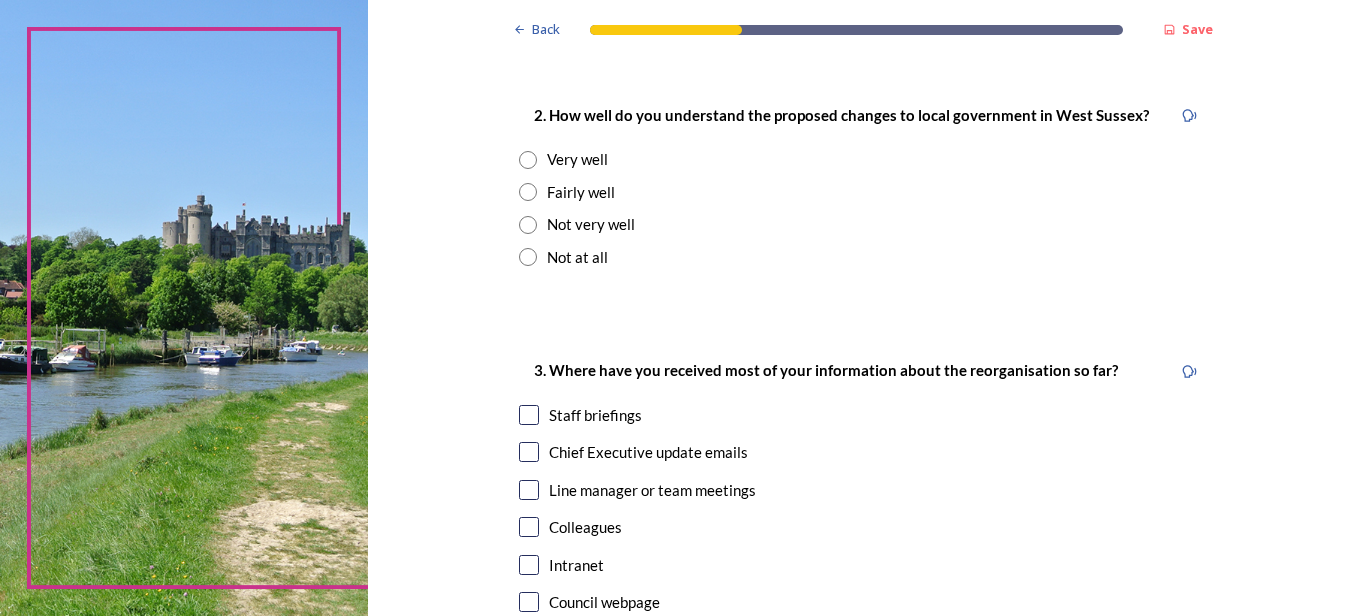 scroll, scrollTop: 800, scrollLeft: 0, axis: vertical 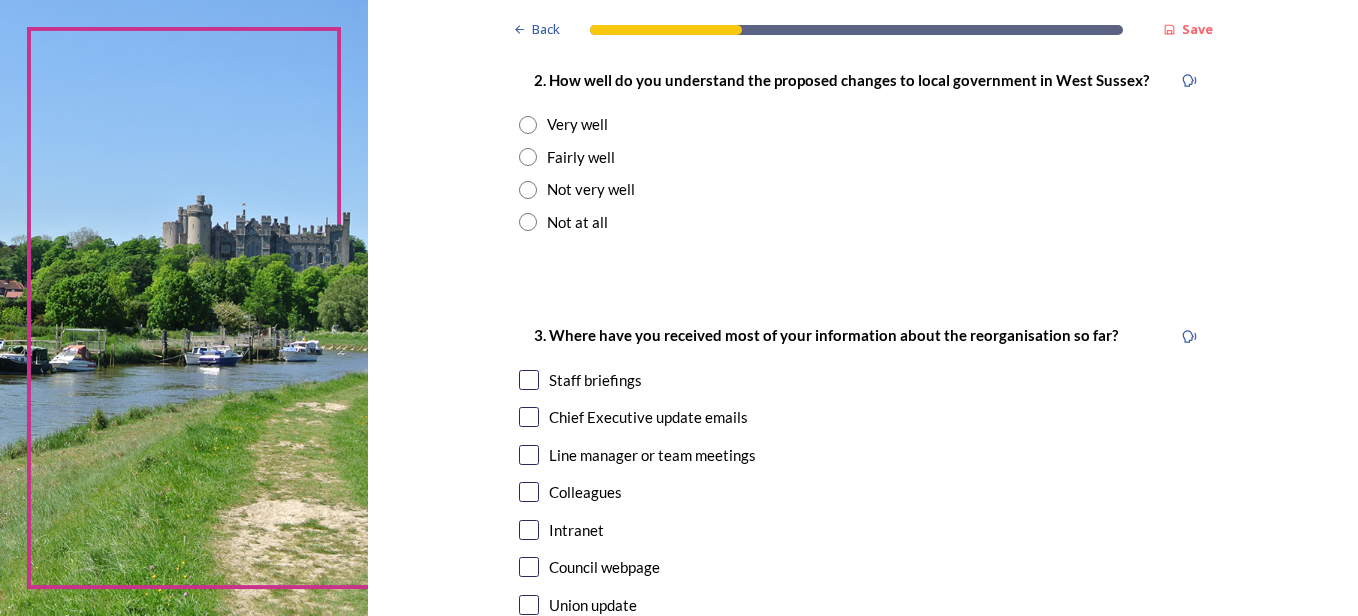 click at bounding box center (528, 157) 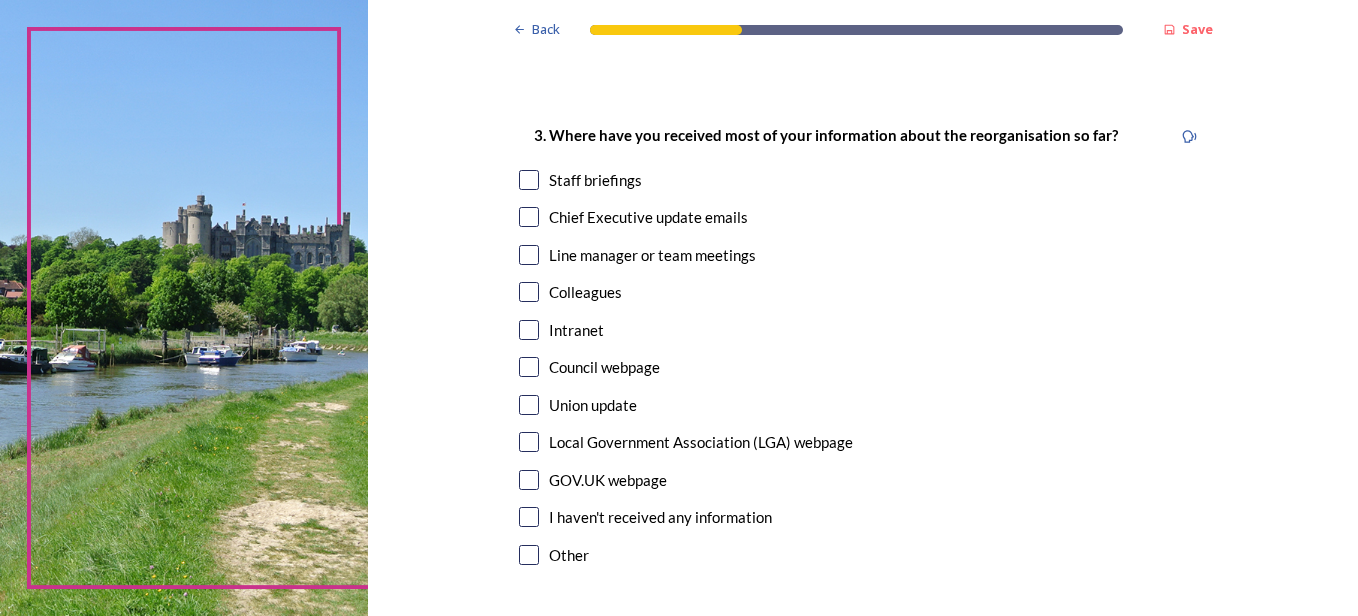 scroll, scrollTop: 1100, scrollLeft: 0, axis: vertical 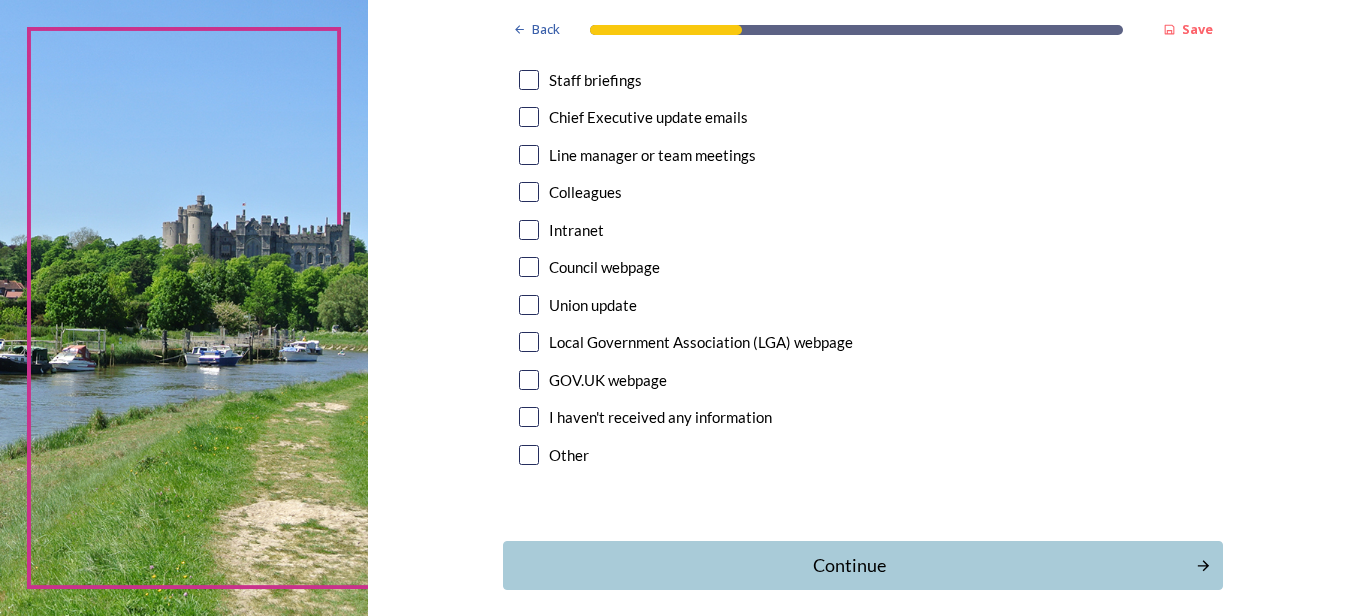 click at bounding box center [529, 117] 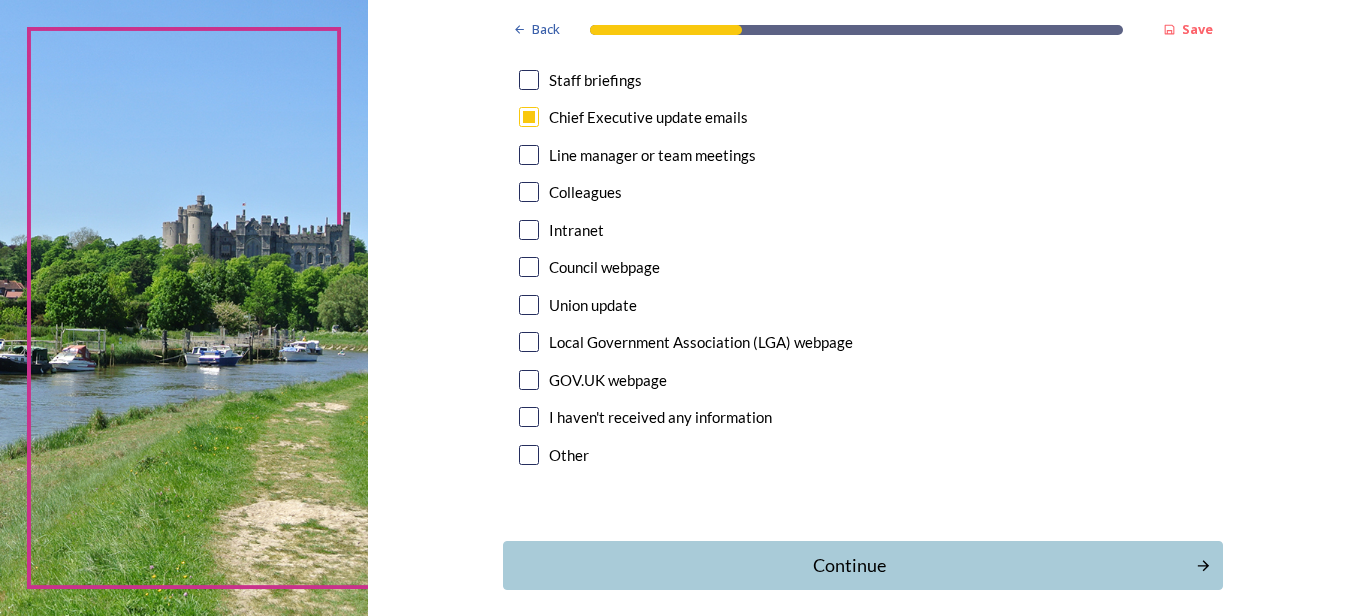 click at bounding box center [529, 117] 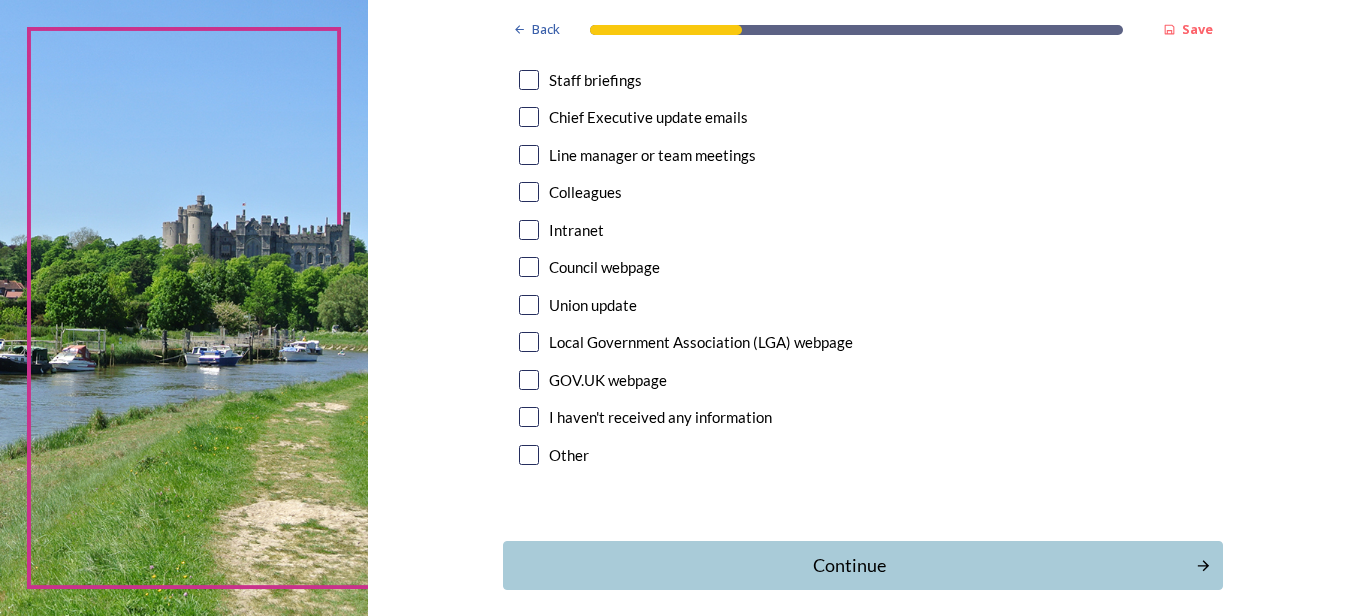 click at bounding box center [529, 455] 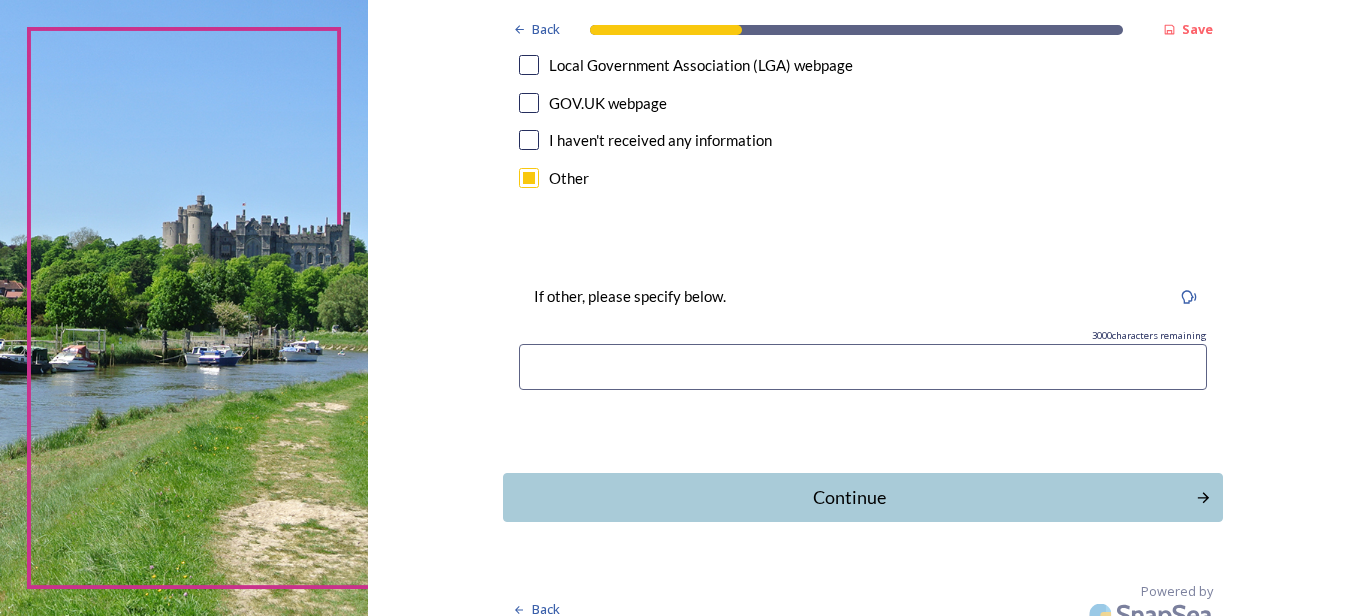 scroll, scrollTop: 1399, scrollLeft: 0, axis: vertical 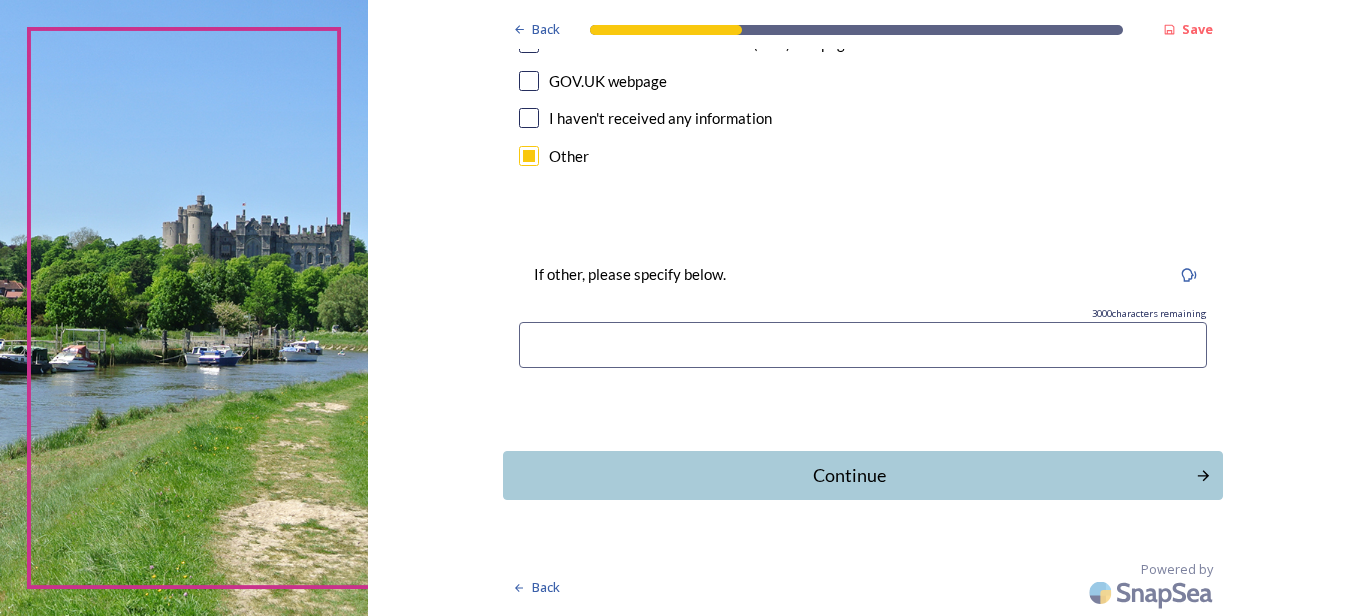 click at bounding box center (863, 345) 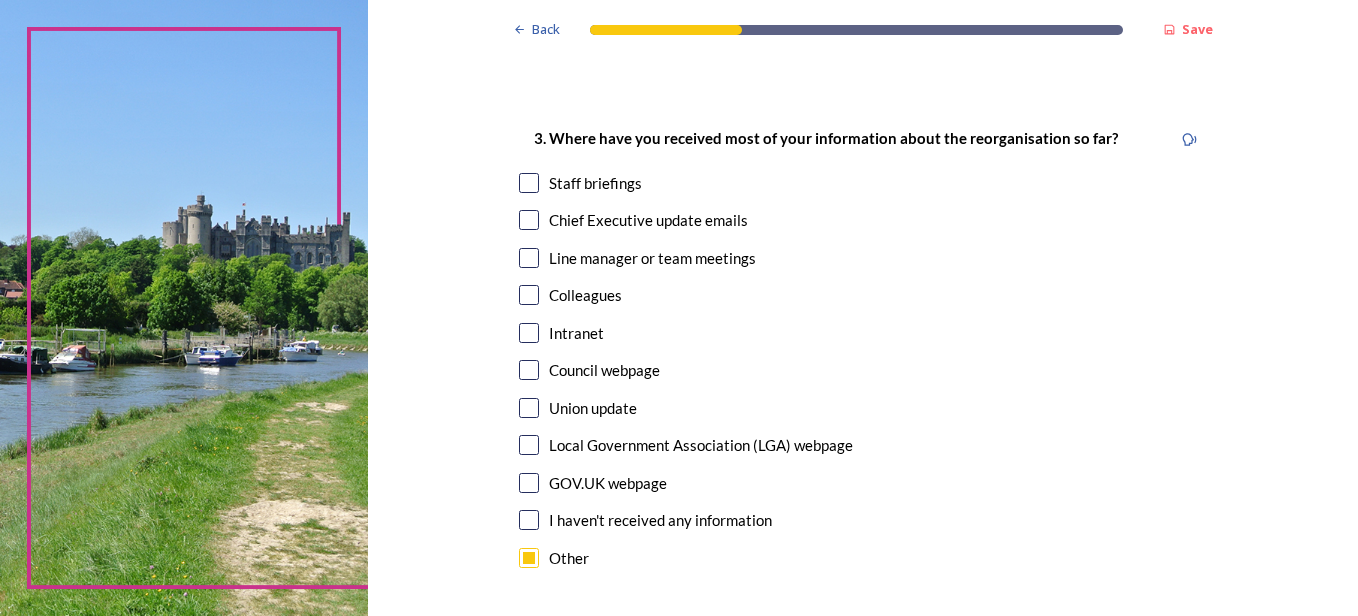 scroll, scrollTop: 1099, scrollLeft: 0, axis: vertical 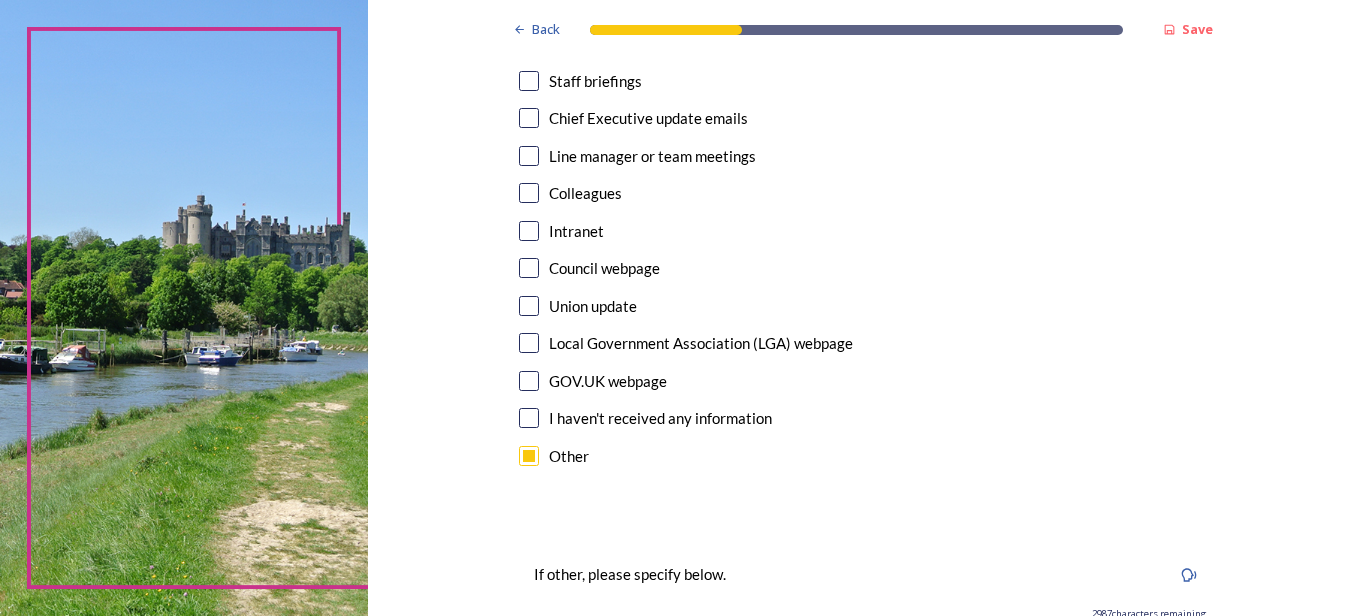 type on "SCO PDF email" 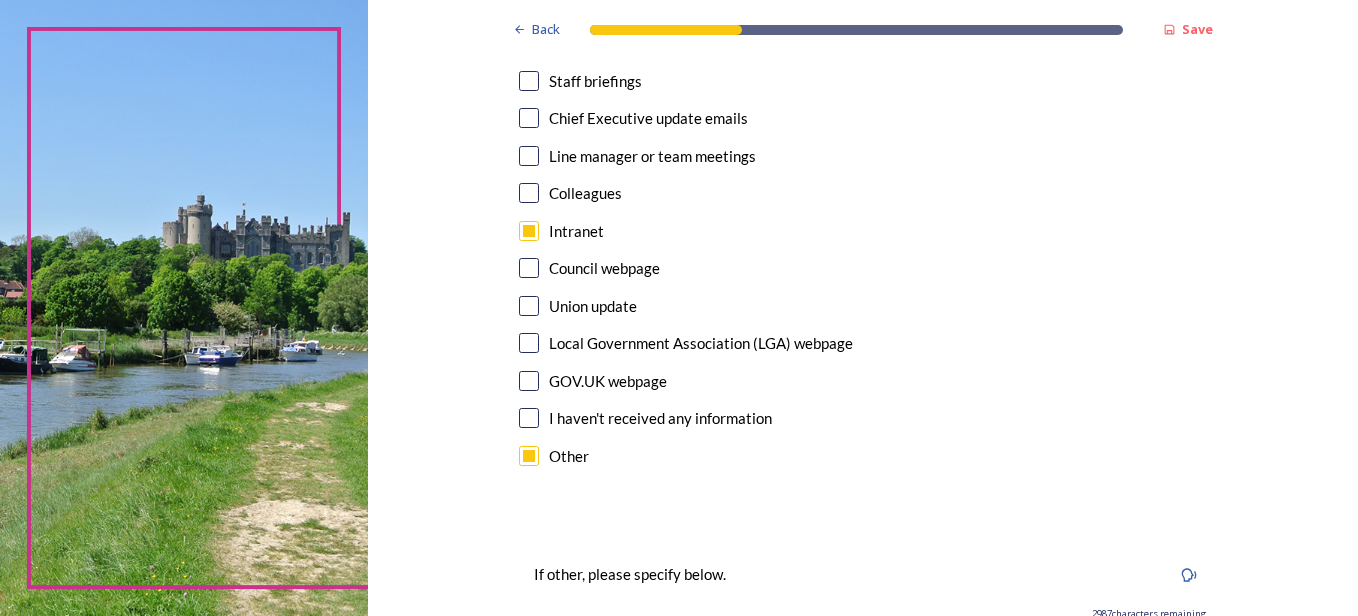 click at bounding box center [529, 193] 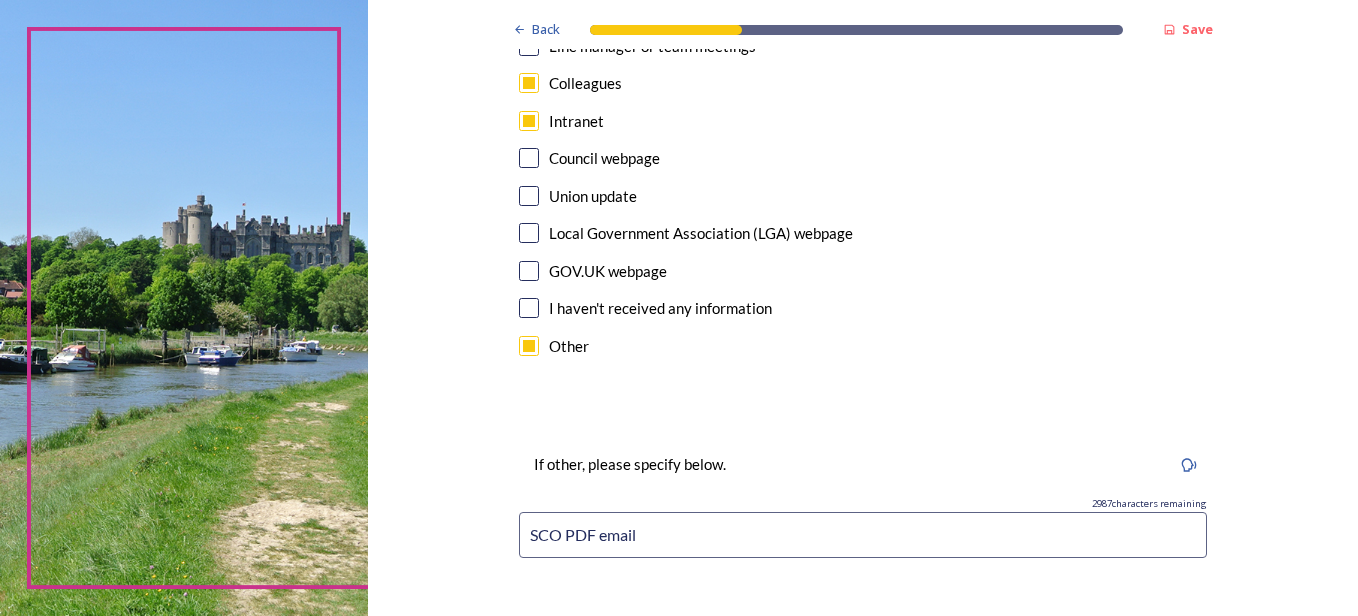 scroll, scrollTop: 1399, scrollLeft: 0, axis: vertical 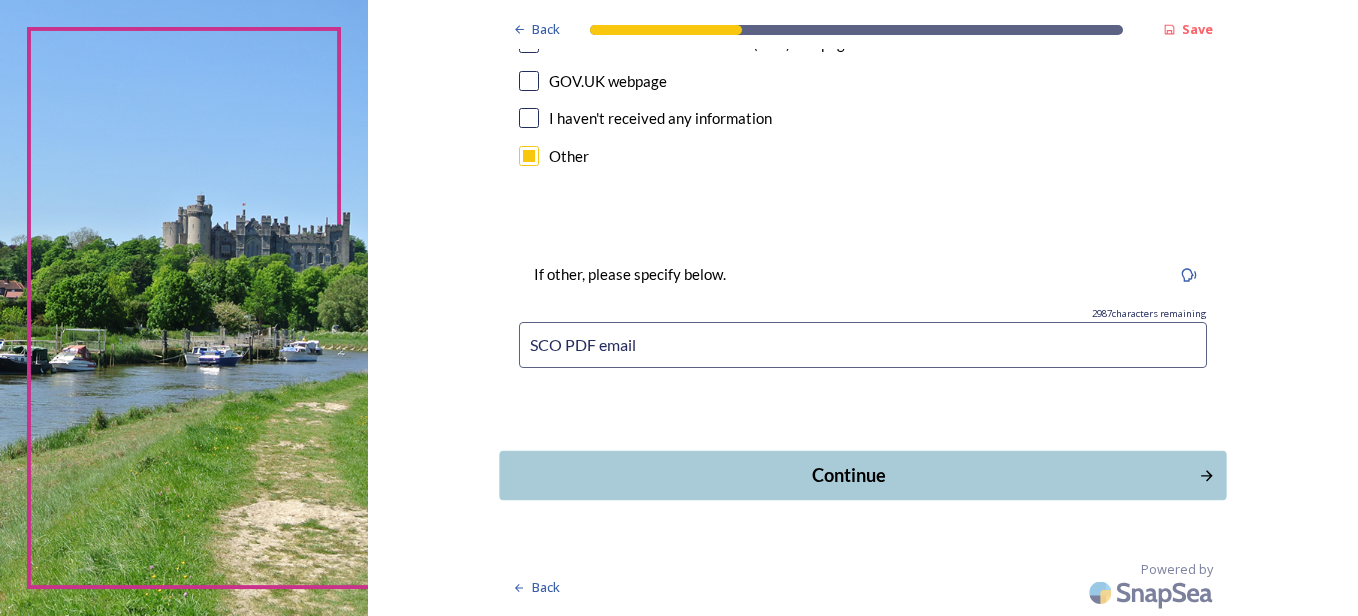 click on "Continue" at bounding box center (862, 475) 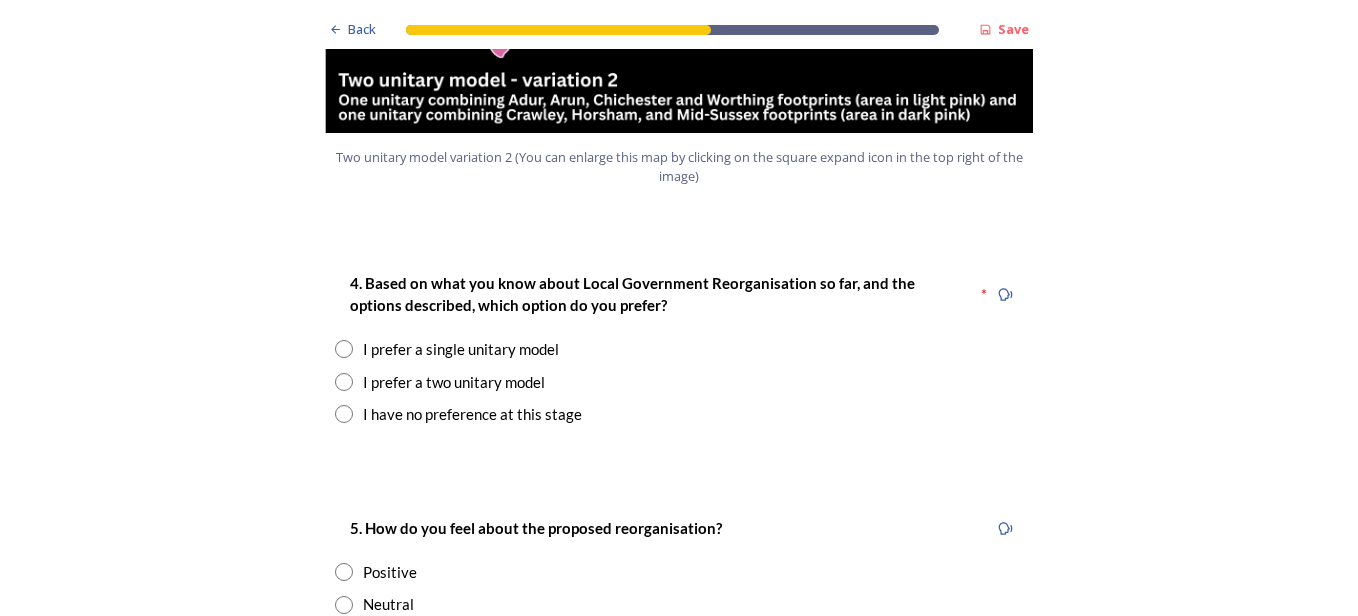 scroll, scrollTop: 2500, scrollLeft: 0, axis: vertical 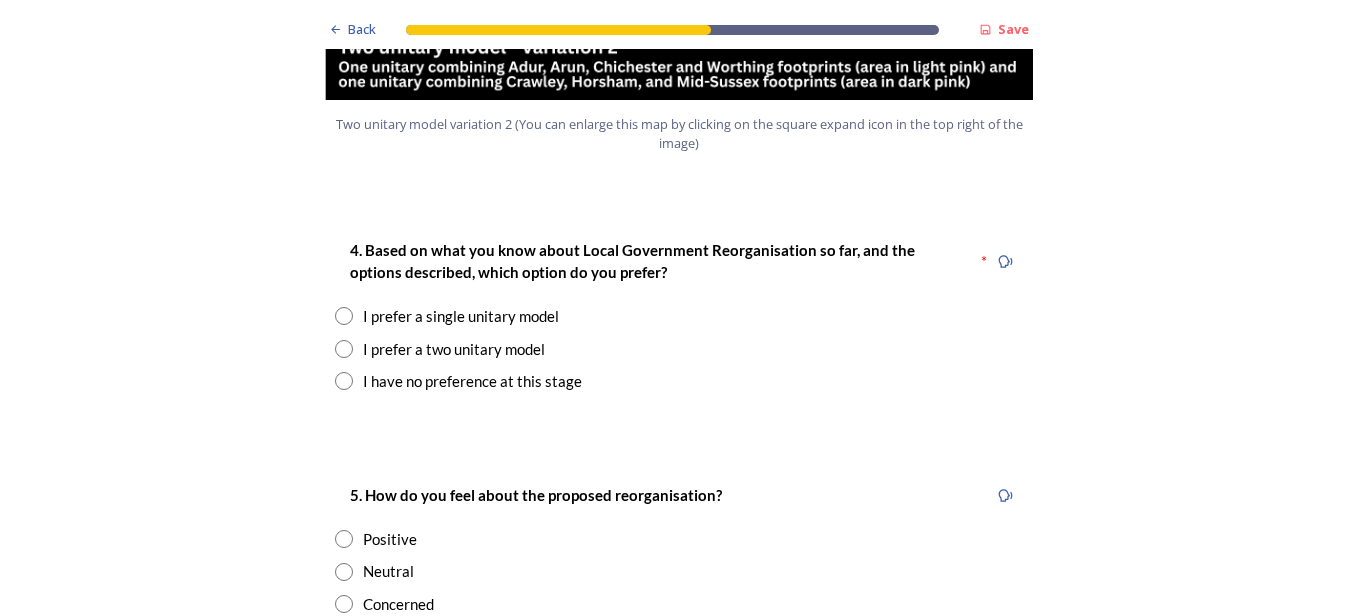 click at bounding box center (344, 349) 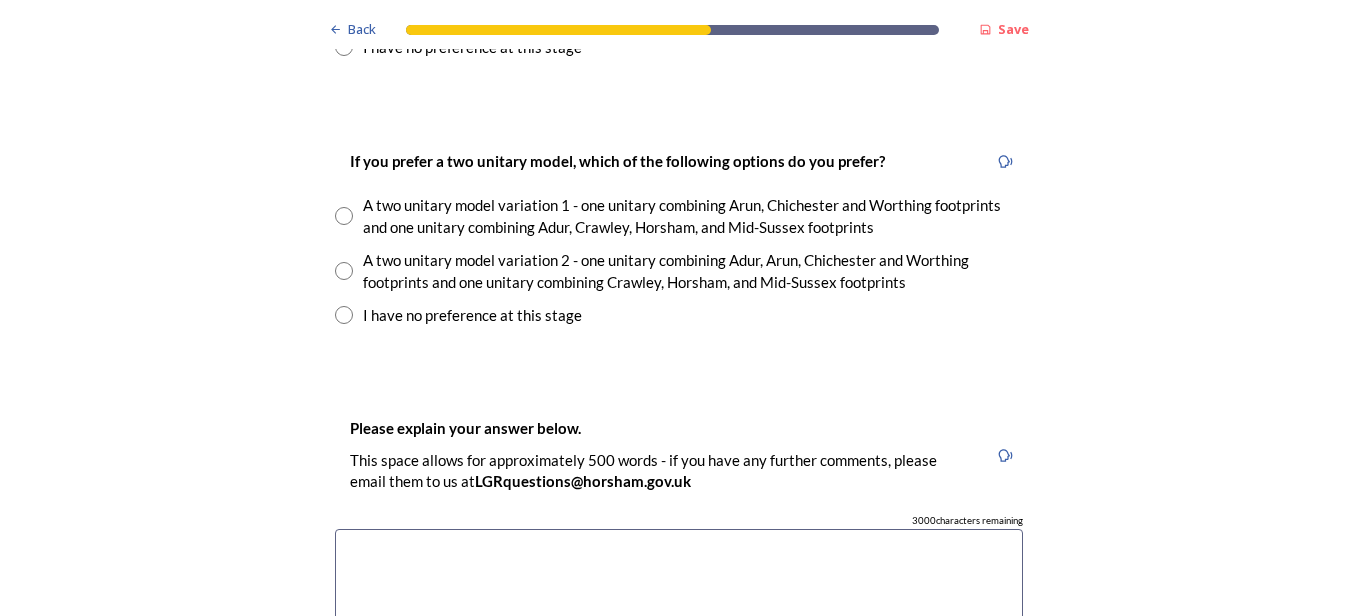 scroll, scrollTop: 2800, scrollLeft: 0, axis: vertical 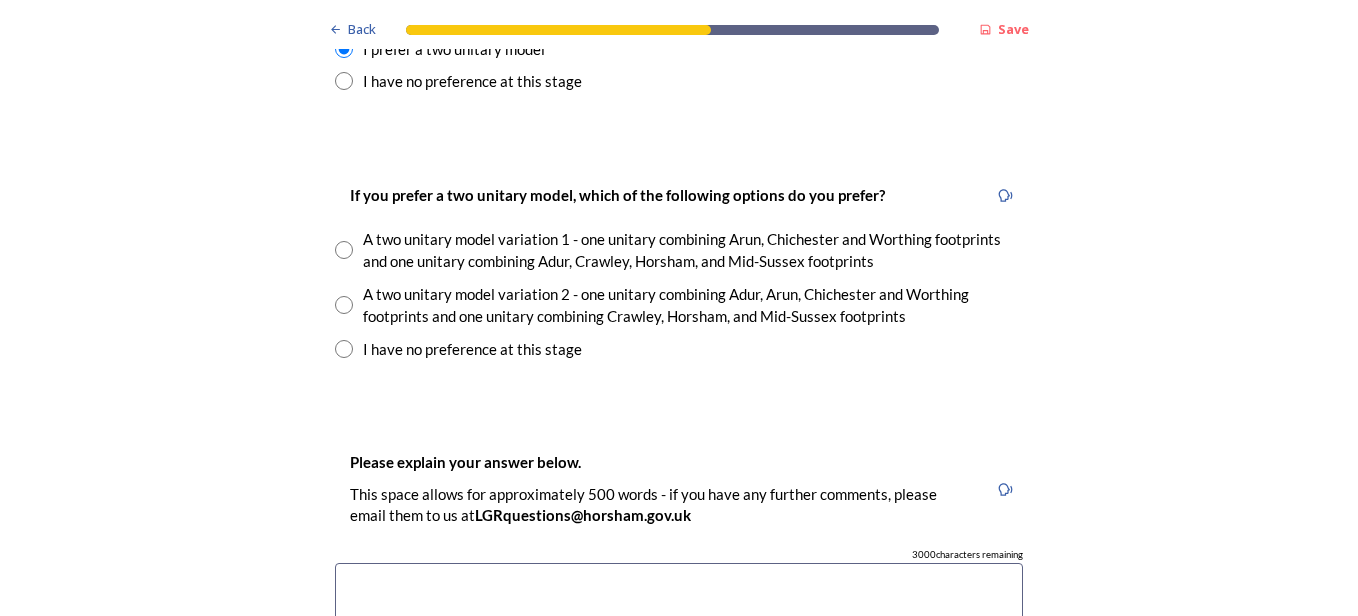 click at bounding box center [344, 250] 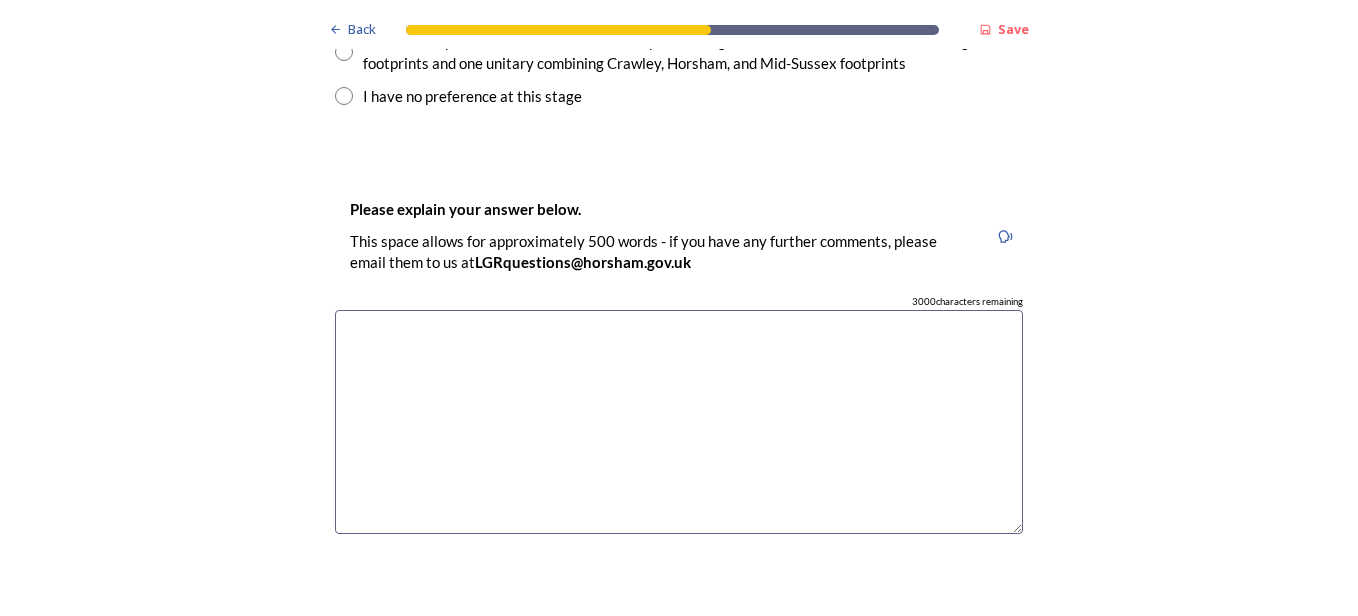 scroll, scrollTop: 3100, scrollLeft: 0, axis: vertical 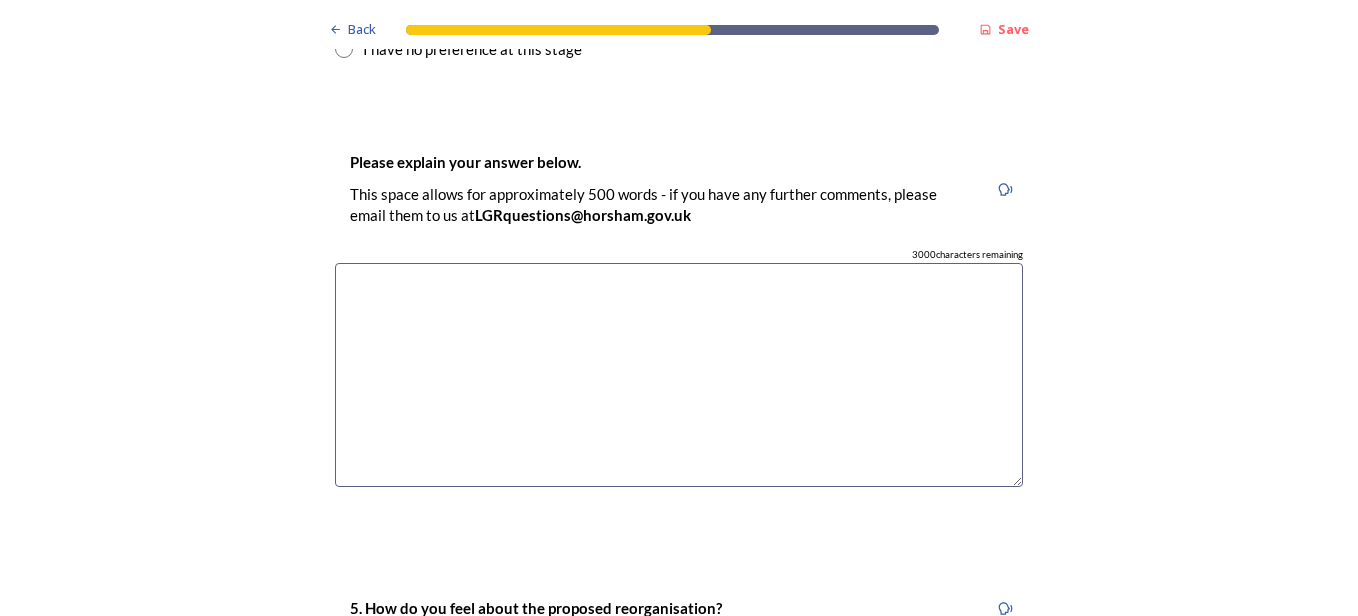 click at bounding box center (679, 375) 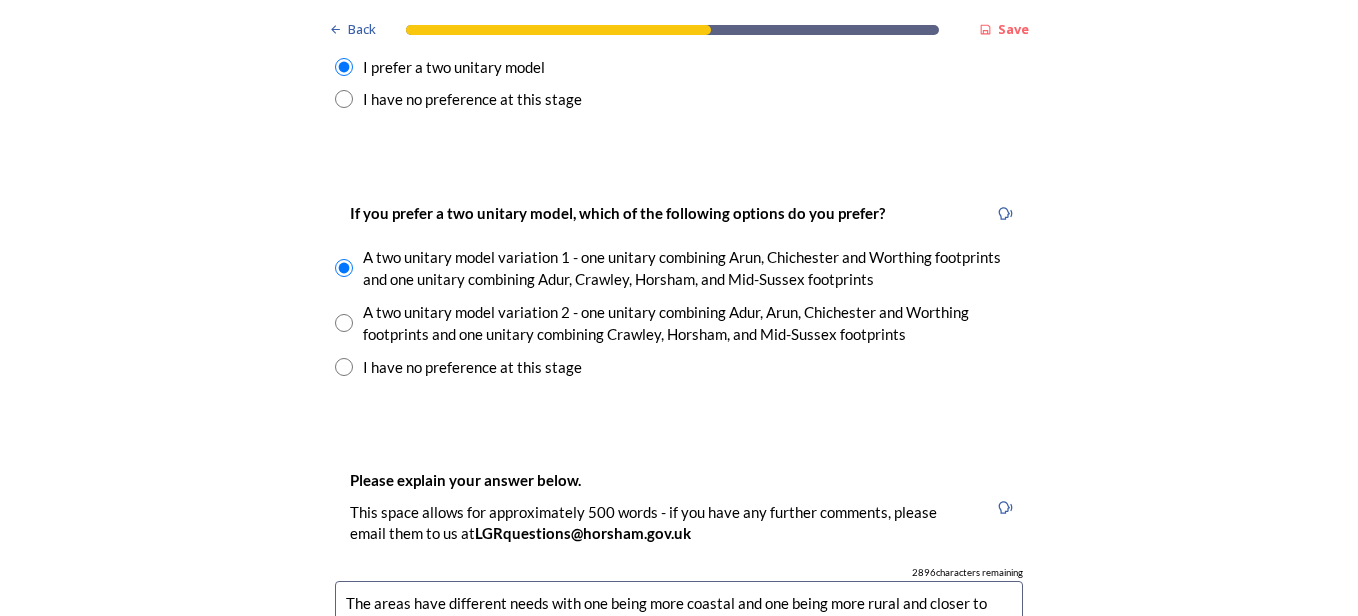 scroll, scrollTop: 2800, scrollLeft: 0, axis: vertical 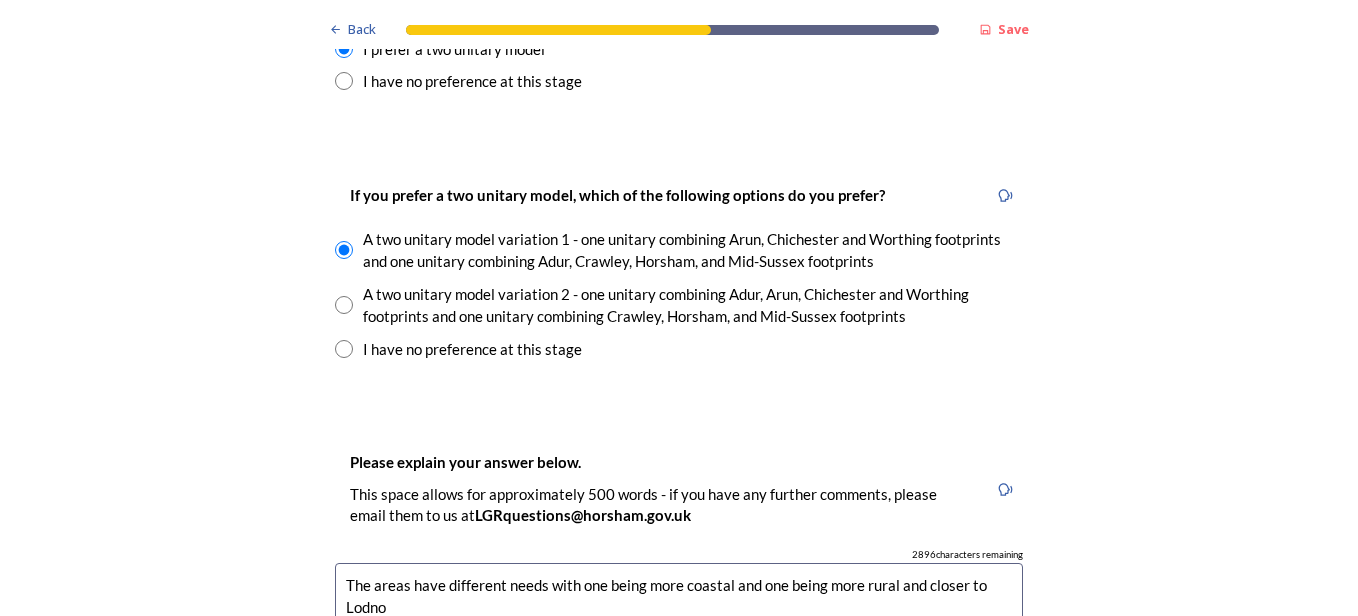type on "The areas have different needs with one being more coastal and one being more rural and closer to Lodno" 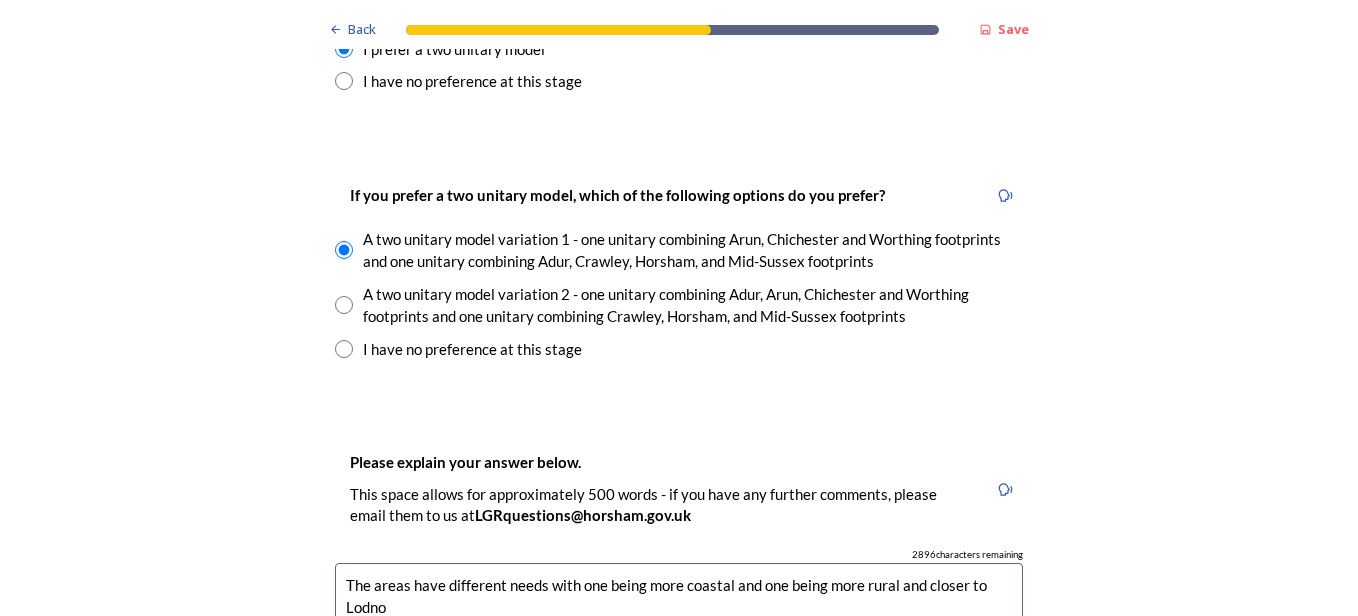 radio on "true" 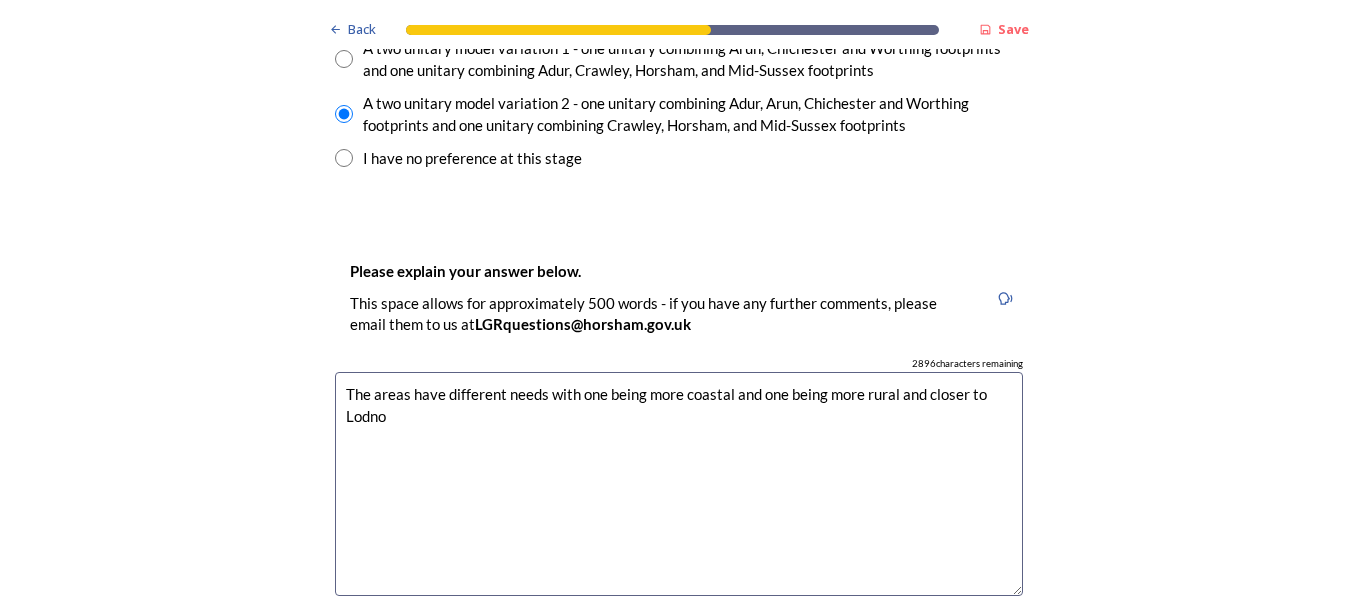 scroll, scrollTop: 3100, scrollLeft: 0, axis: vertical 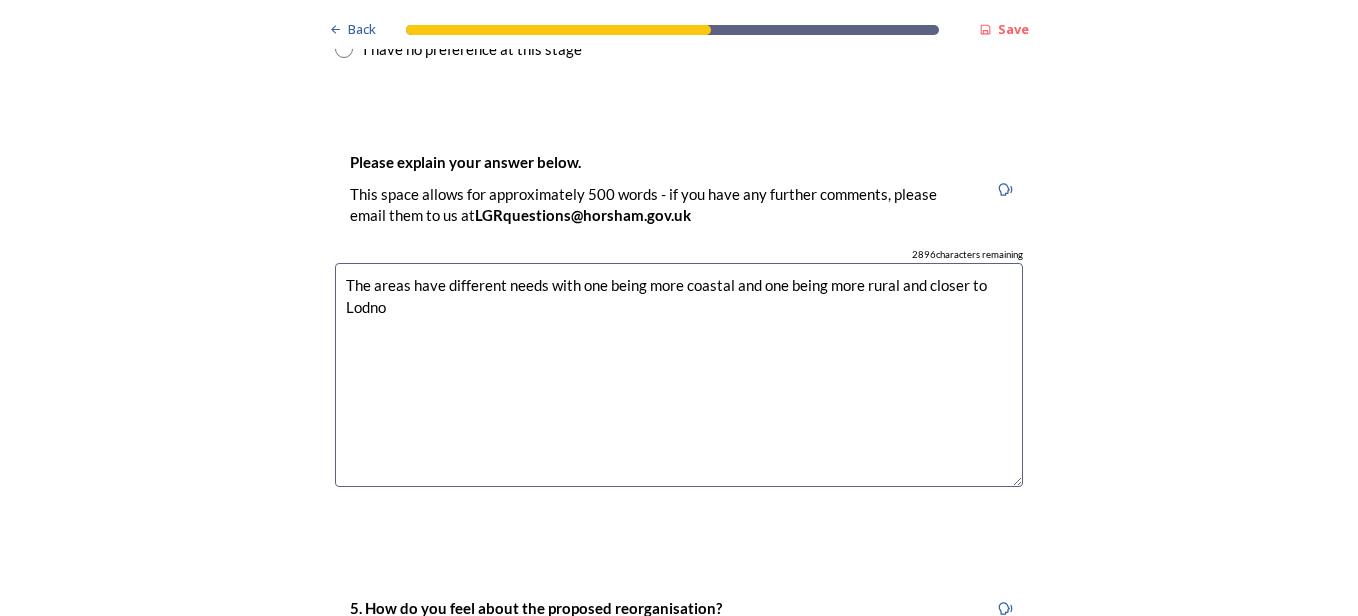 click on "The areas have different needs with one being more coastal and one being more rural and closer to Lodno" at bounding box center (679, 375) 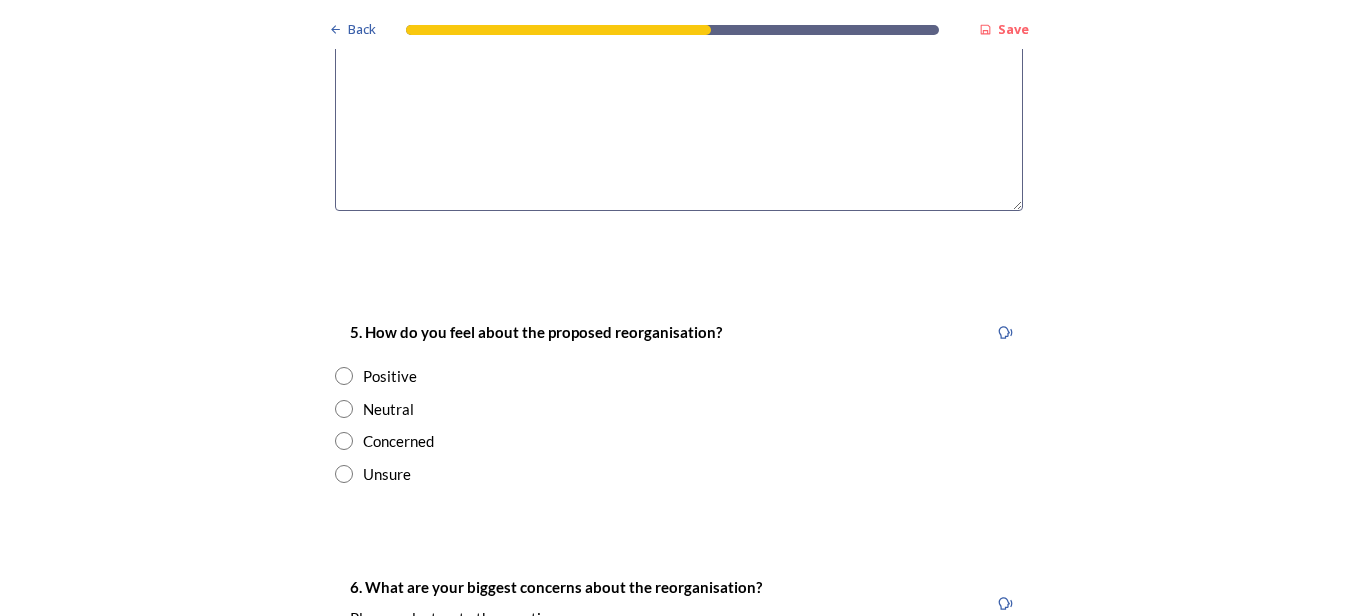 scroll, scrollTop: 3600, scrollLeft: 0, axis: vertical 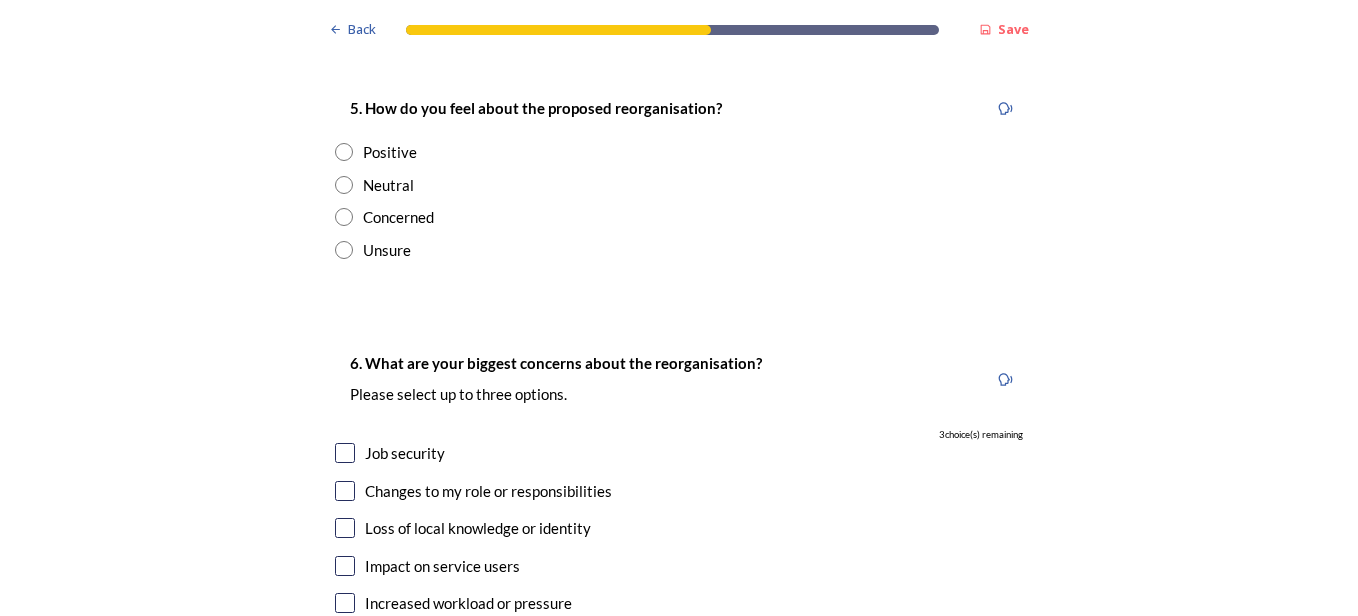 type on "The areas have different needs with one being more coastal and one being more rural and closer to [LOCATION], so I believe it would be better to have two units to meet each area's needs." 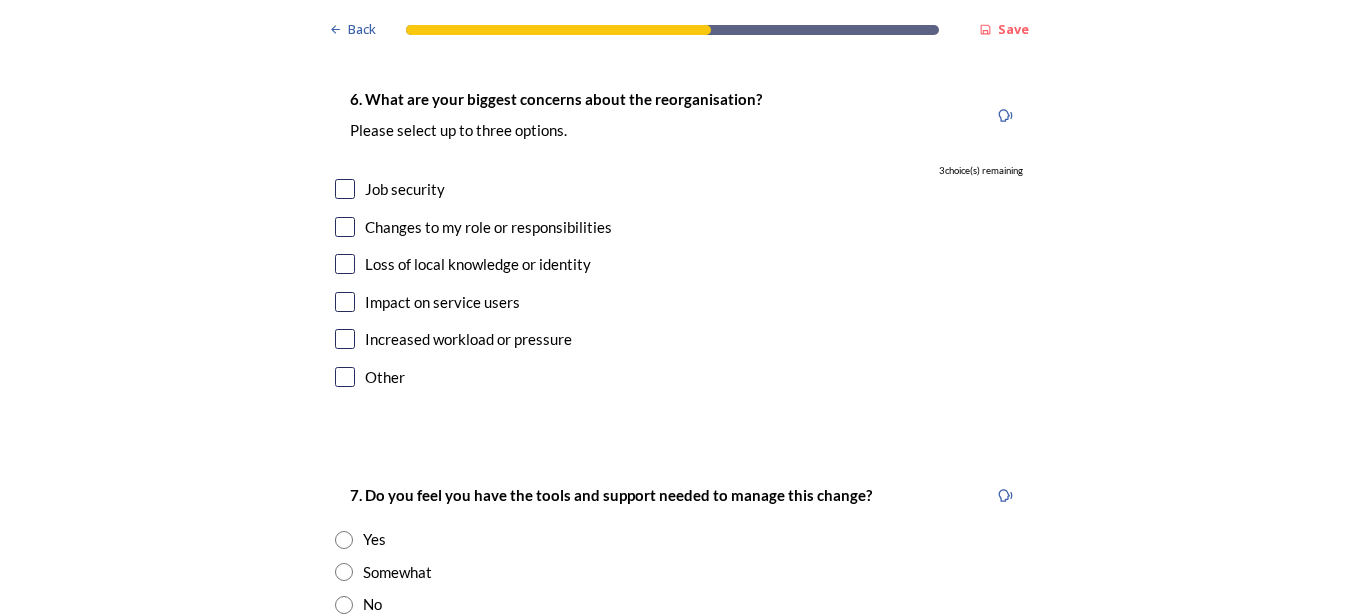 scroll, scrollTop: 3900, scrollLeft: 0, axis: vertical 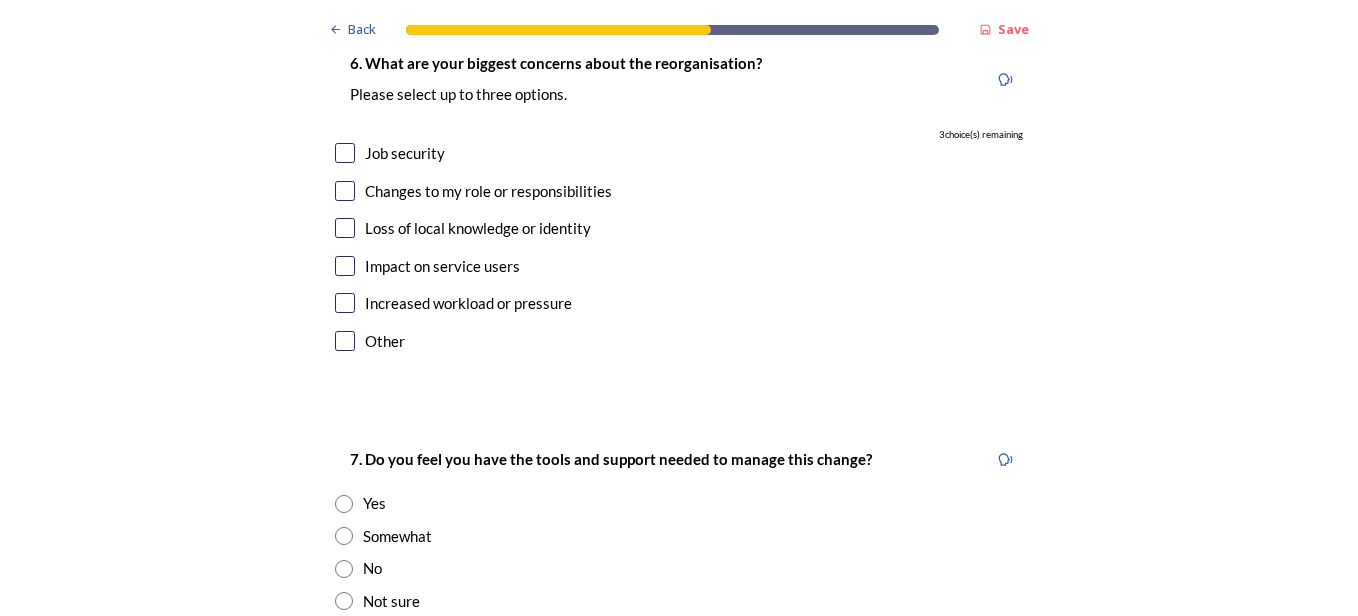 click at bounding box center [345, 153] 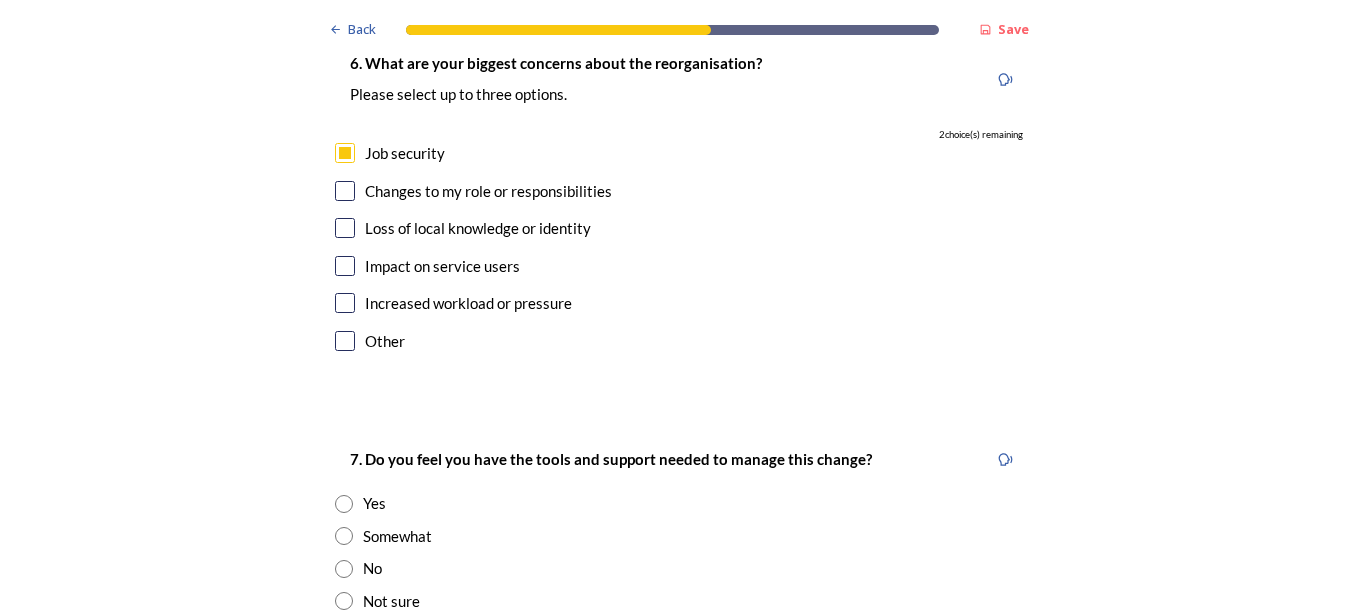 click on "Impact on service users" at bounding box center [679, 266] 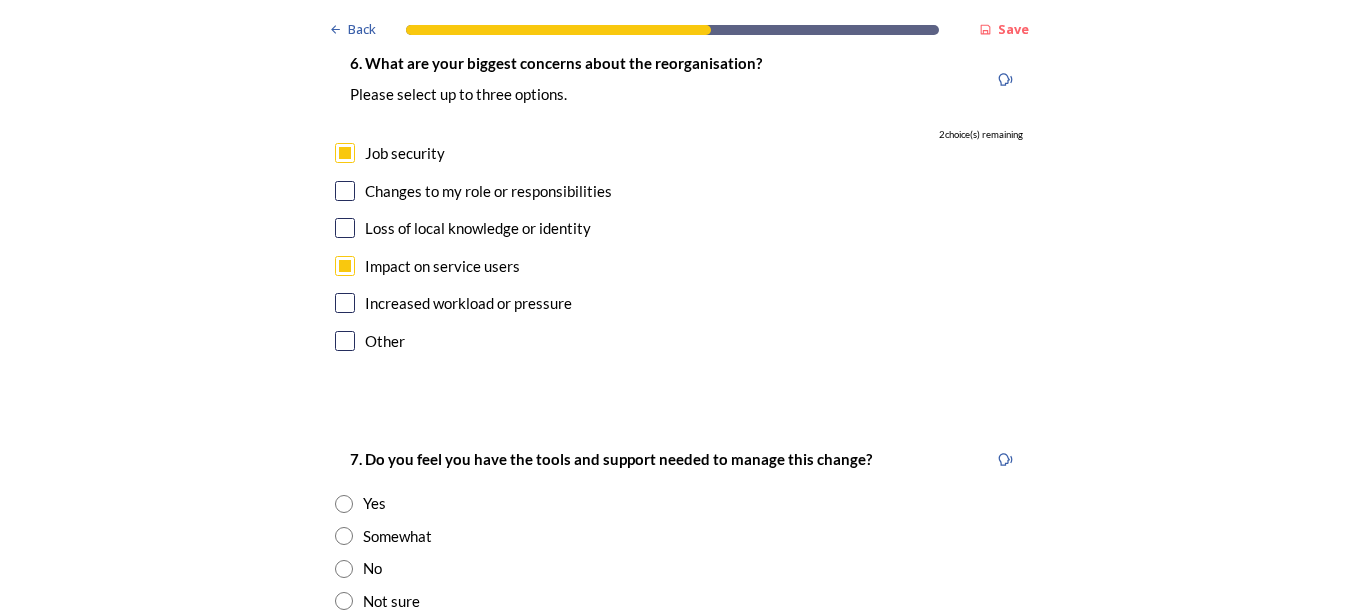checkbox on "true" 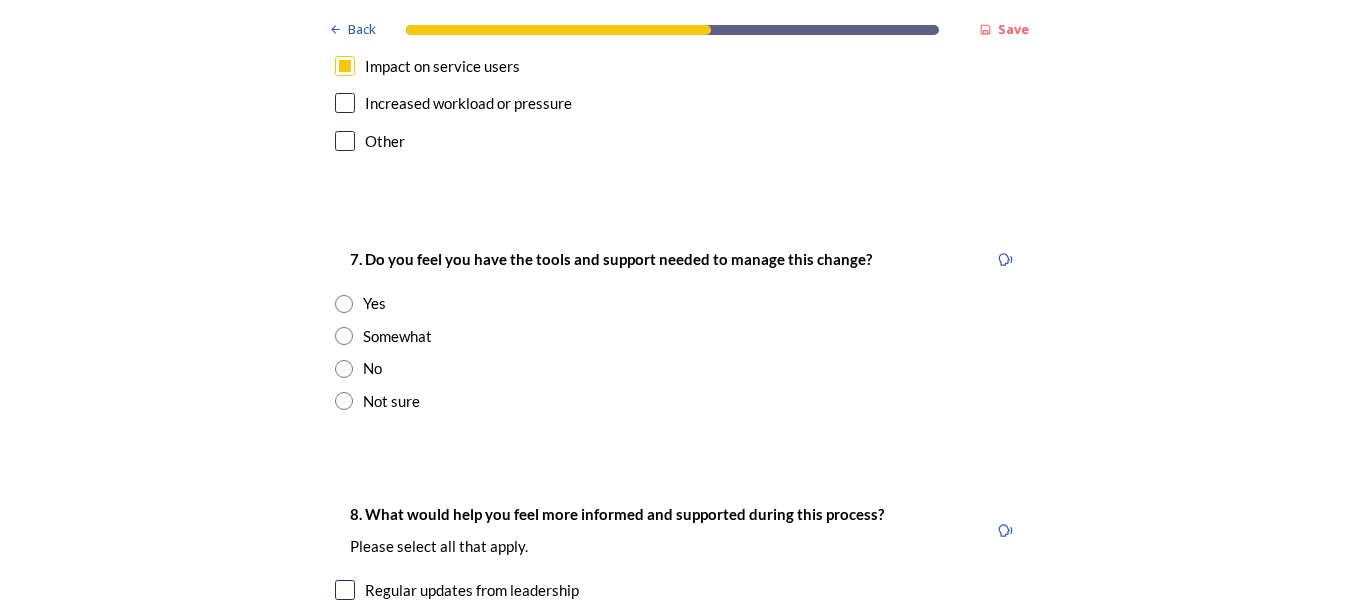 scroll, scrollTop: 4200, scrollLeft: 0, axis: vertical 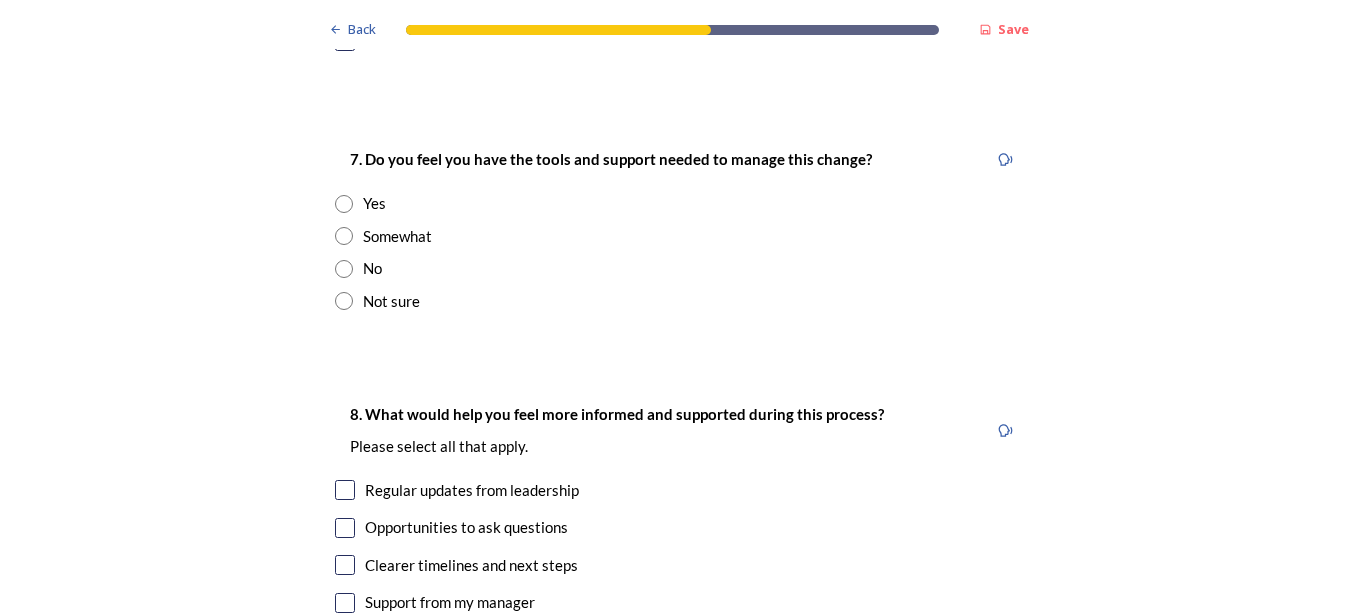 click at bounding box center (344, 236) 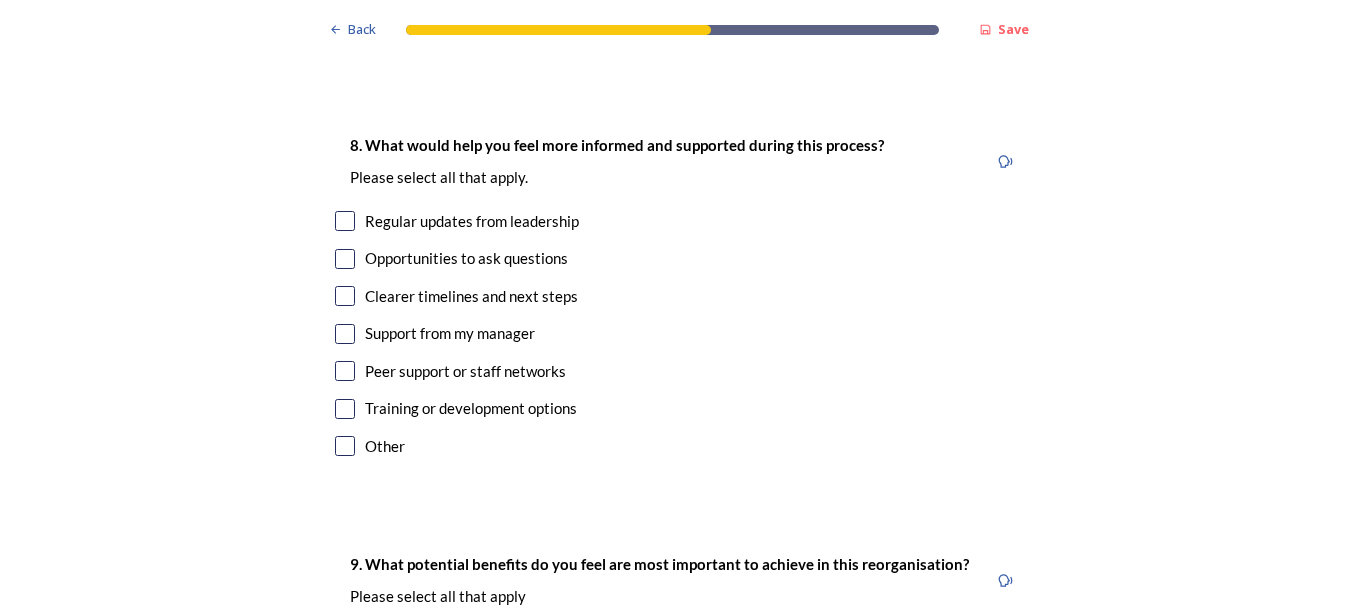 scroll, scrollTop: 4500, scrollLeft: 0, axis: vertical 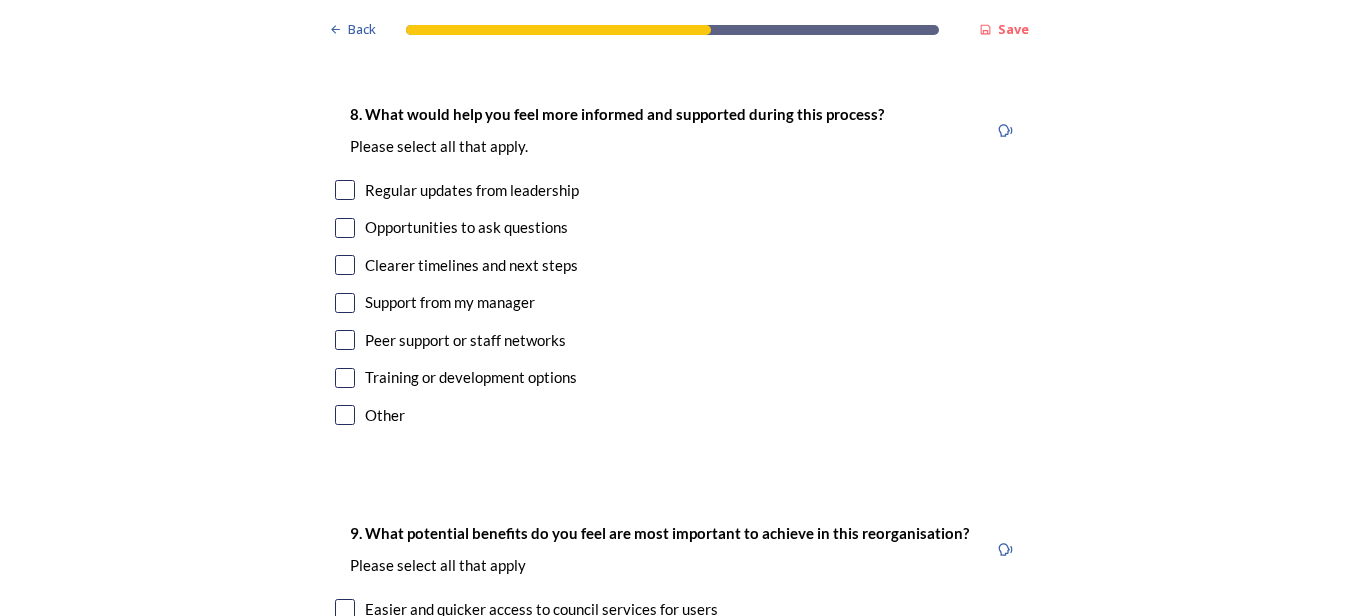 click at bounding box center [345, 190] 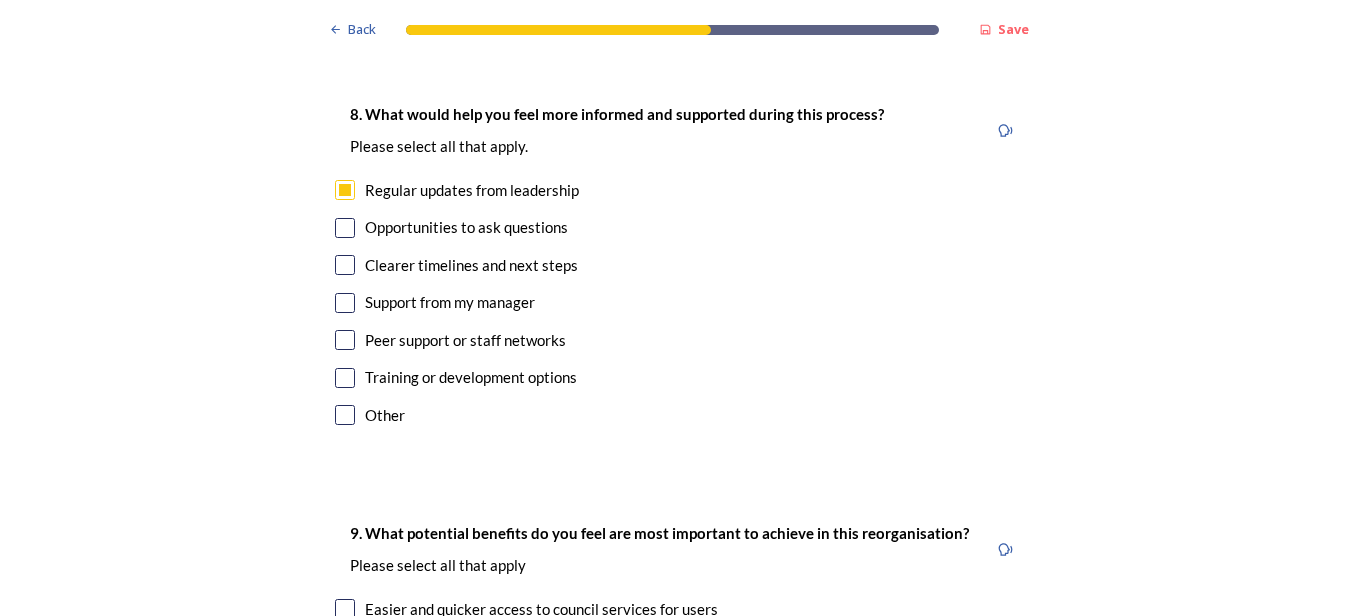 click at bounding box center (345, 265) 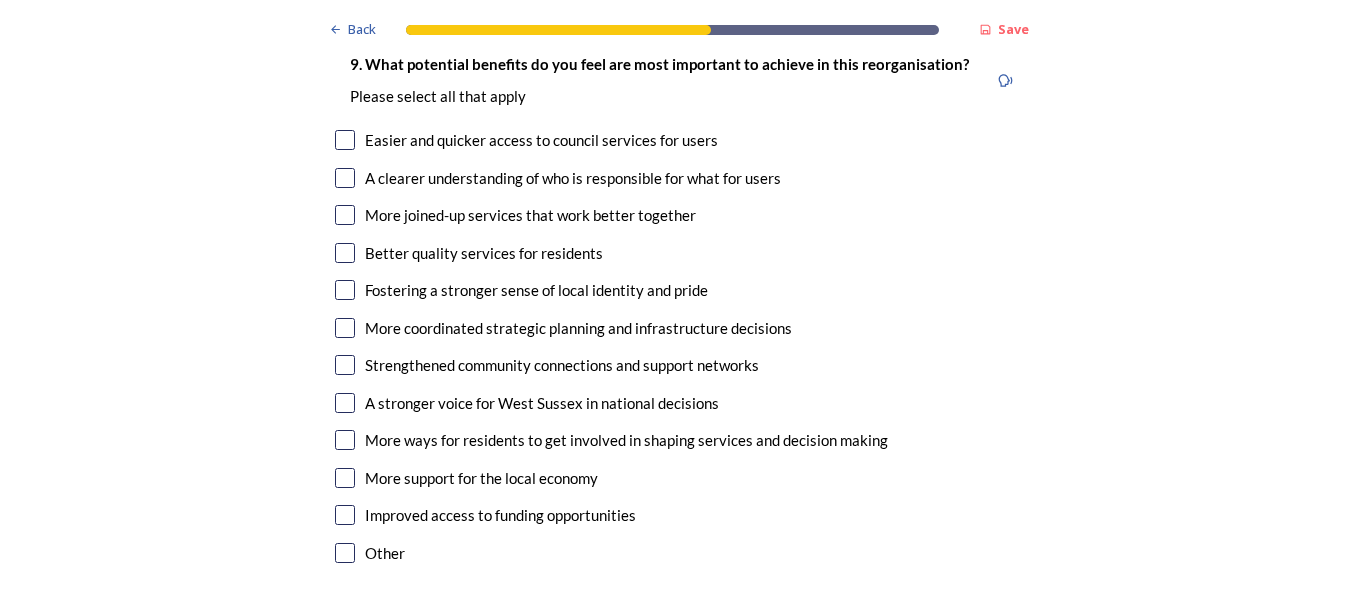 scroll, scrollTop: 5000, scrollLeft: 0, axis: vertical 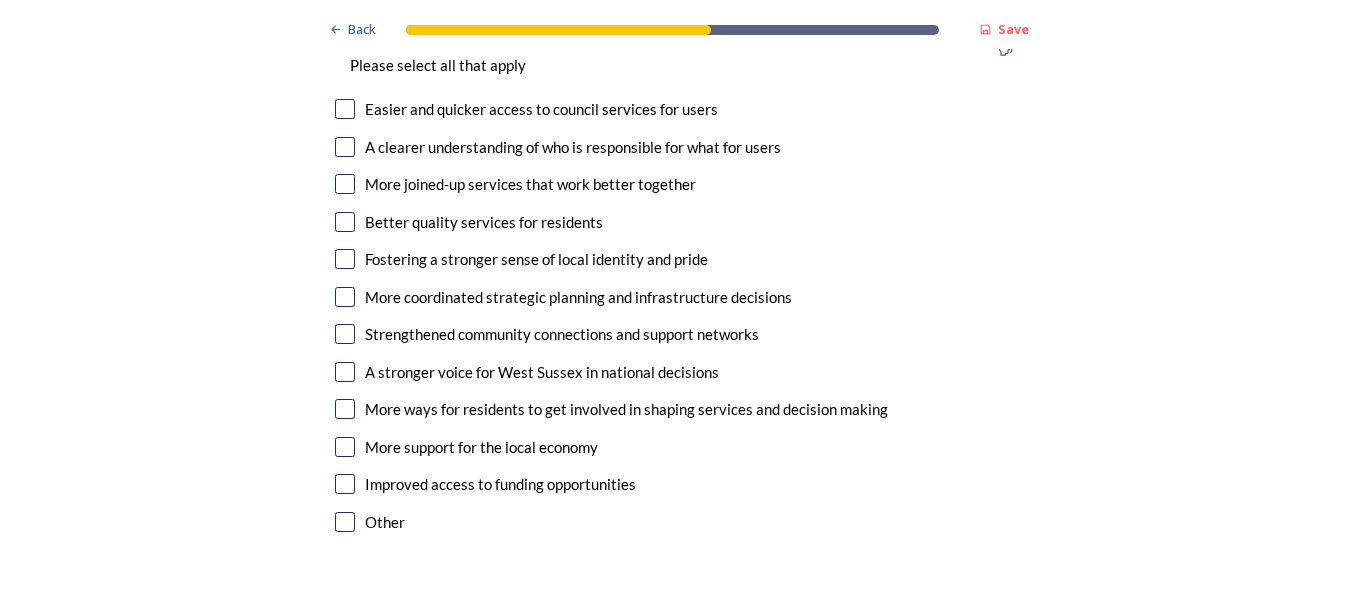 click at bounding box center [345, 109] 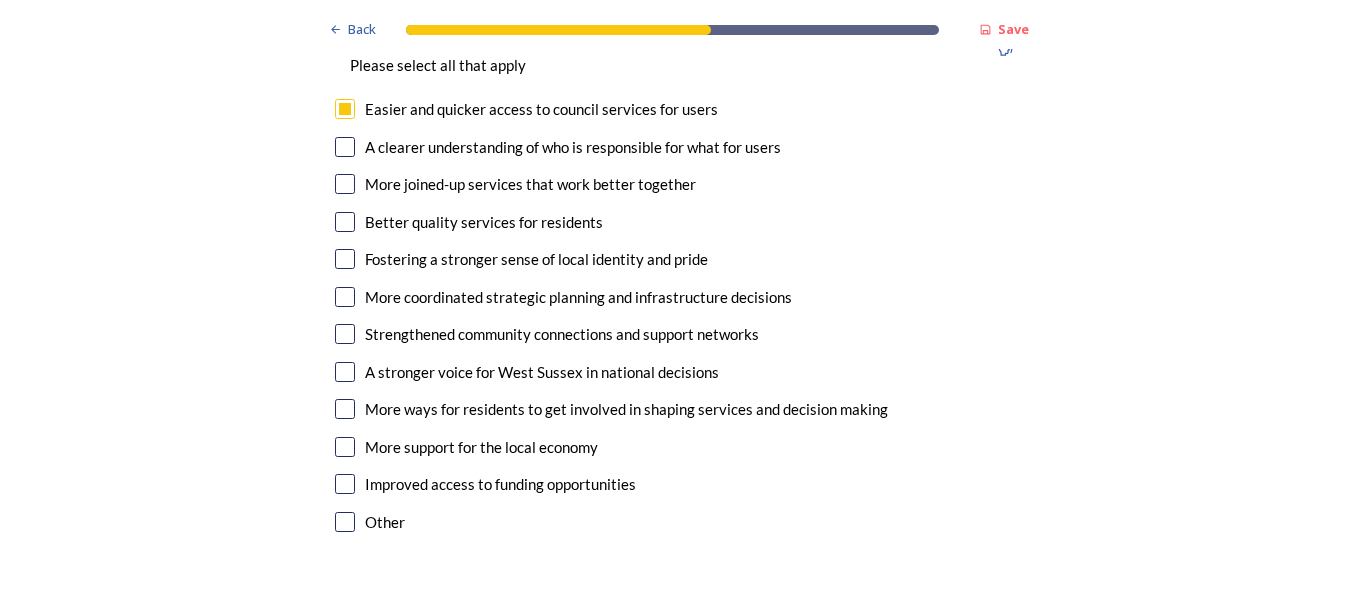 click at bounding box center [345, 184] 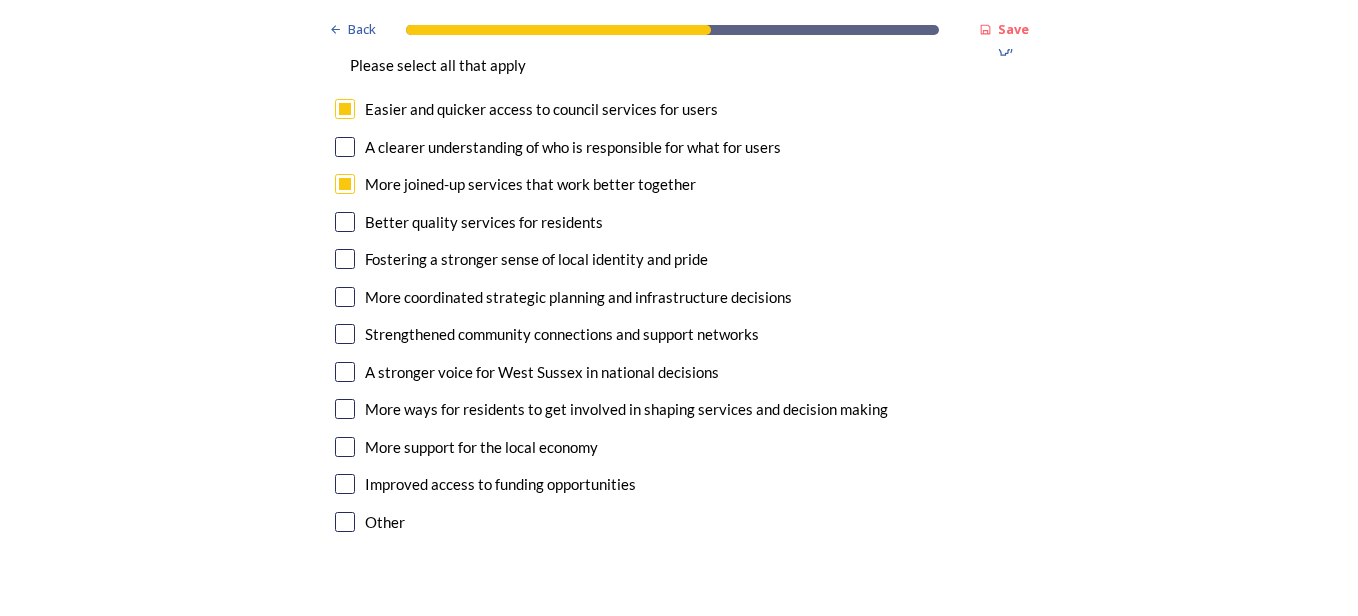 click at bounding box center [345, 297] 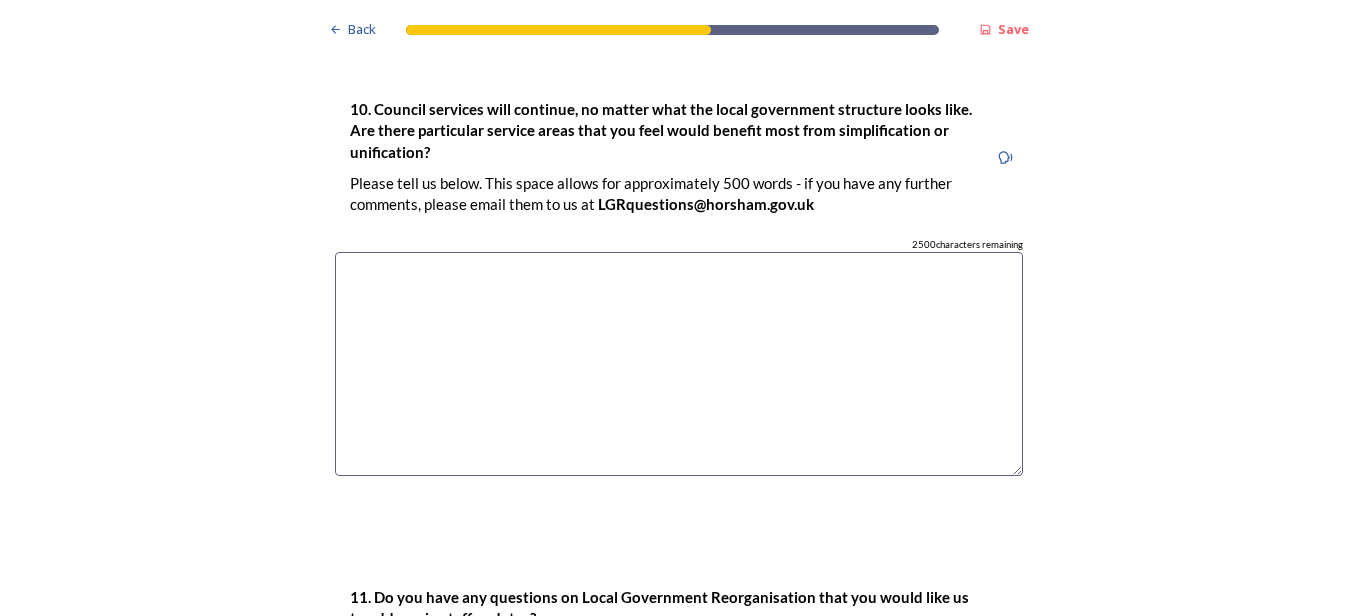 scroll, scrollTop: 5500, scrollLeft: 0, axis: vertical 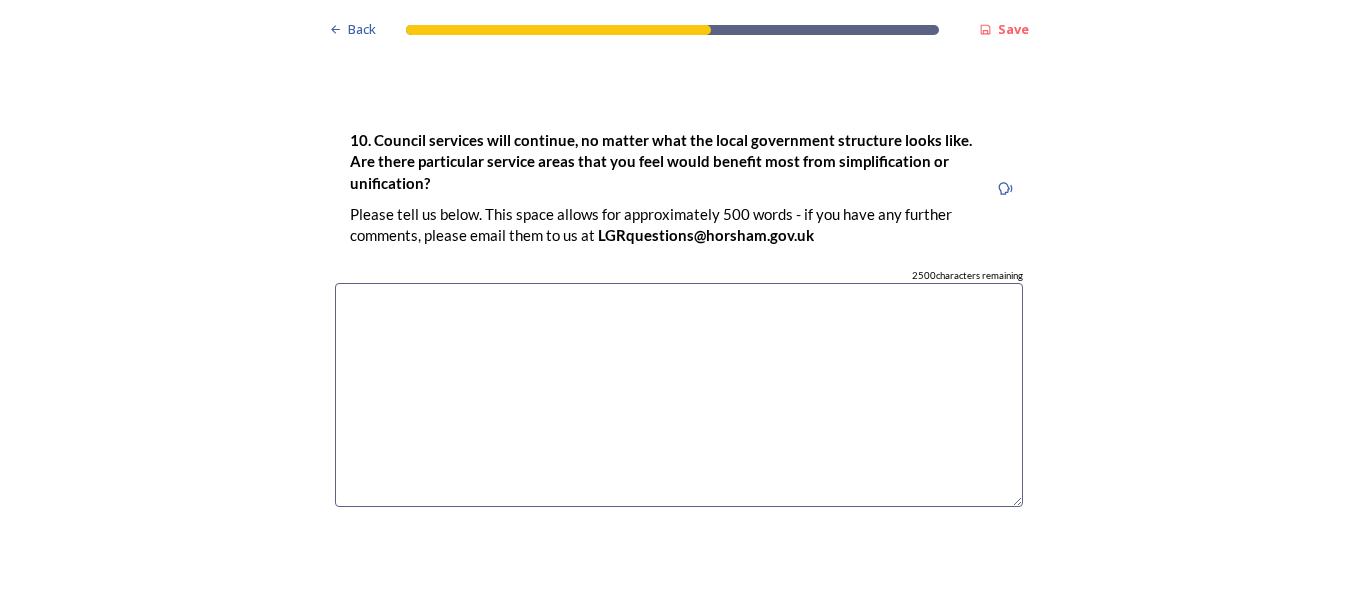 click at bounding box center [679, 395] 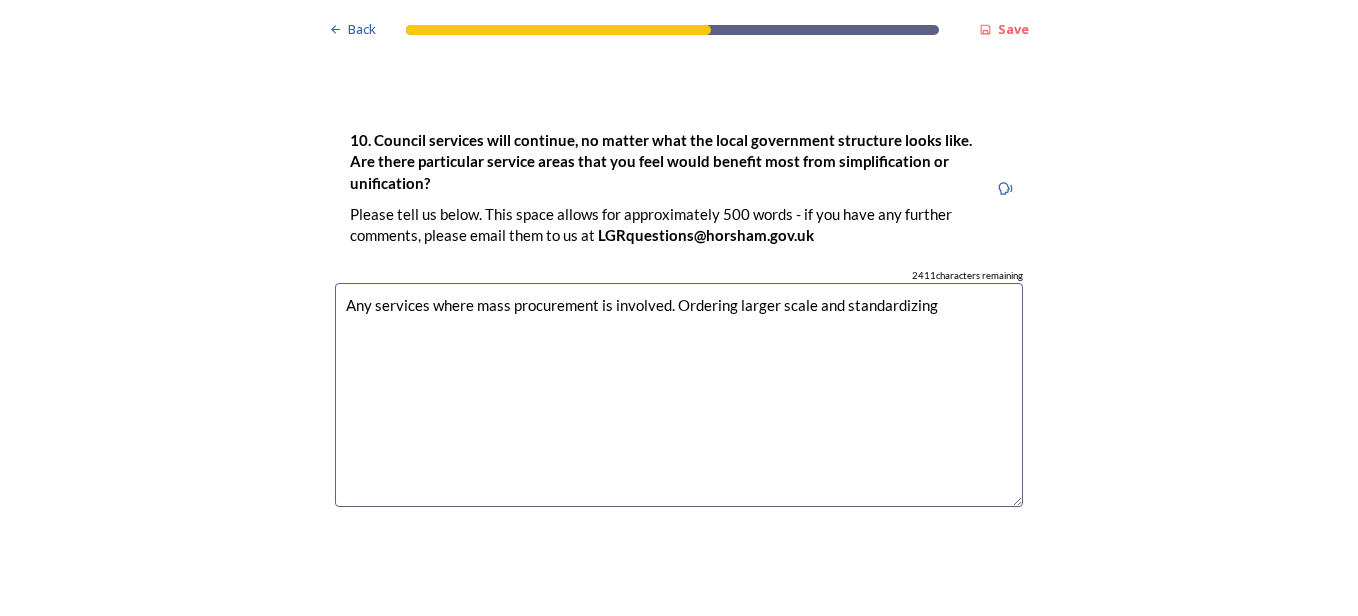 click on "Any services where mass procurement is involved. Ordering larger scale and standardizing" at bounding box center (679, 395) 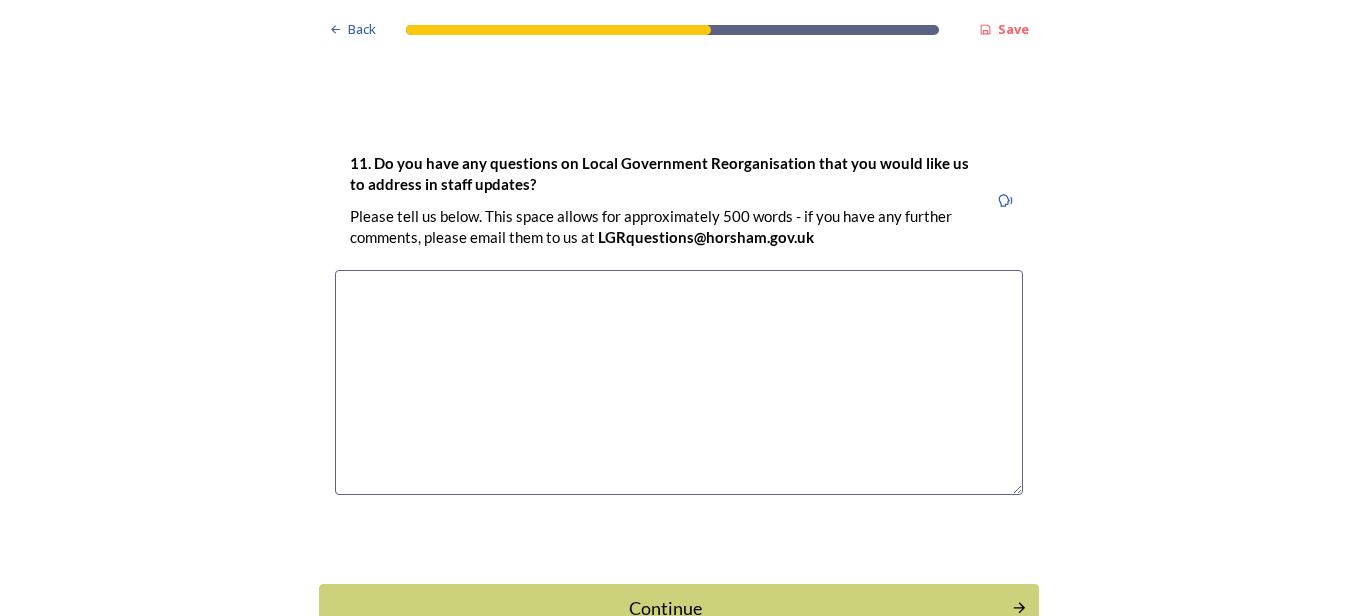 scroll, scrollTop: 6000, scrollLeft: 0, axis: vertical 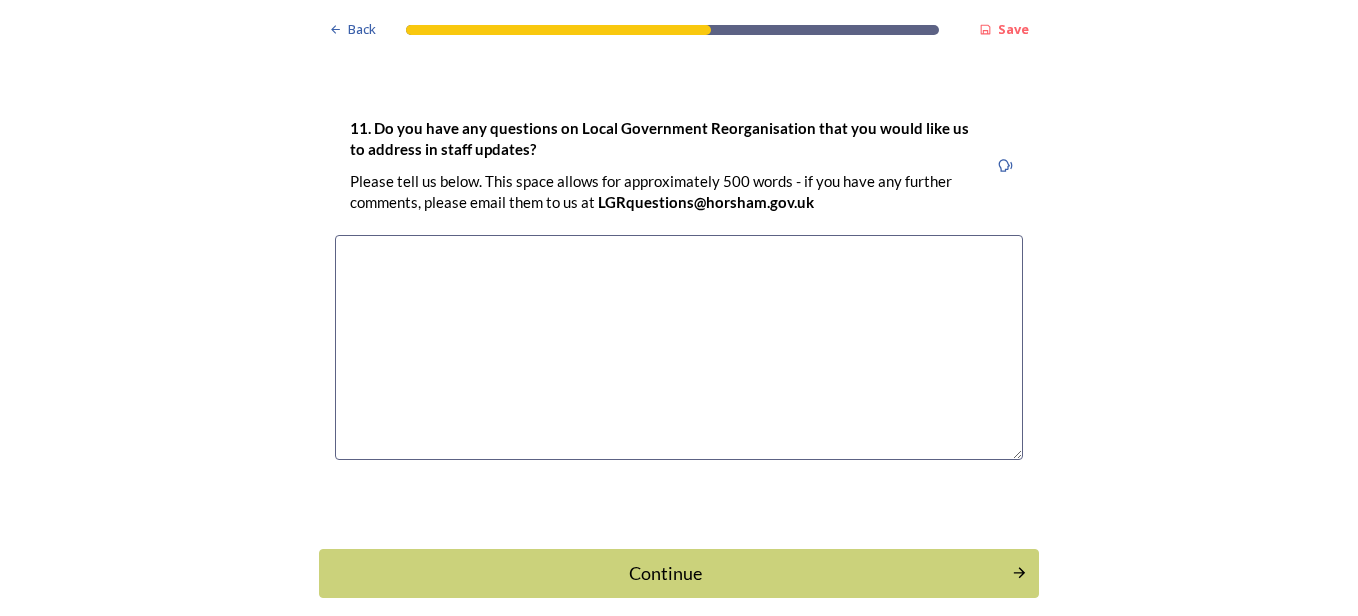 type on "Any services where mass procurement is involved. Ordering larger scale and standardizing what we use as a council will help cut costs." 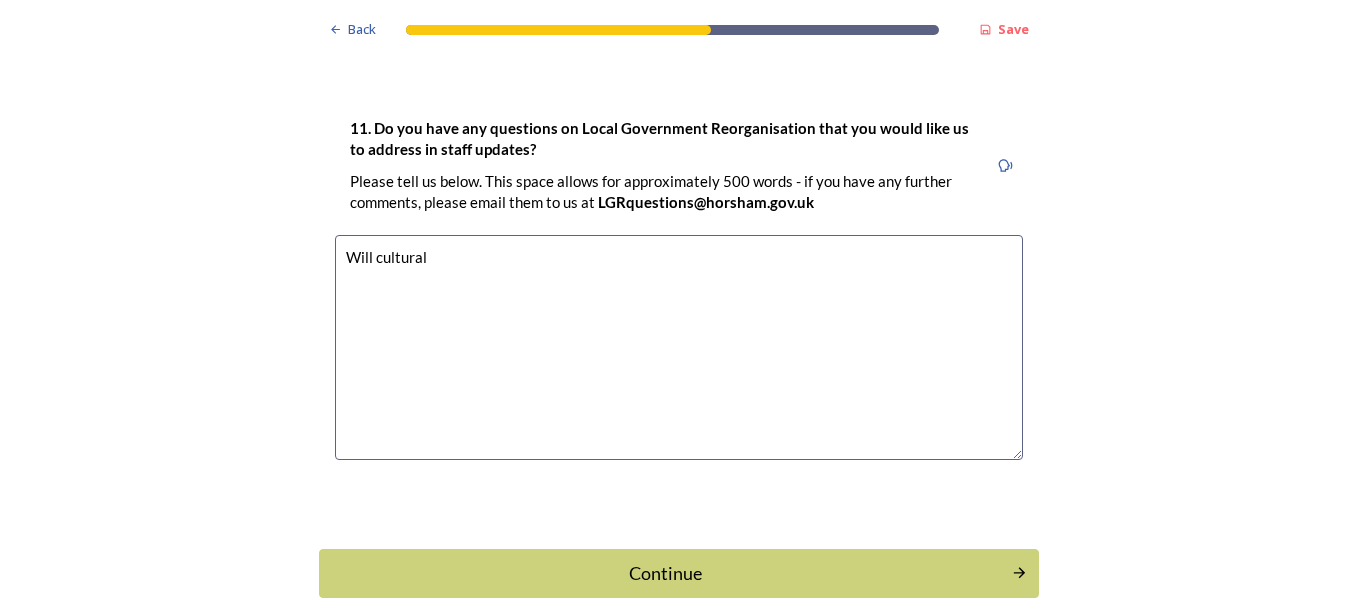 click on "Will cultural" at bounding box center (679, 347) 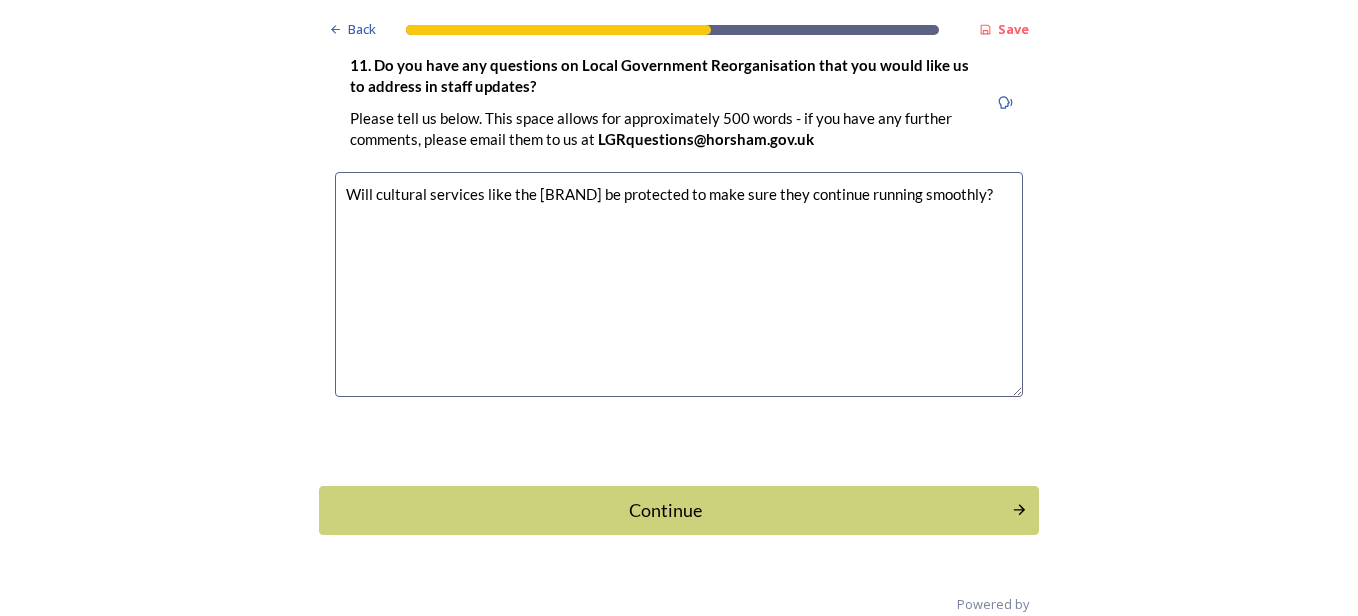 scroll, scrollTop: 6098, scrollLeft: 0, axis: vertical 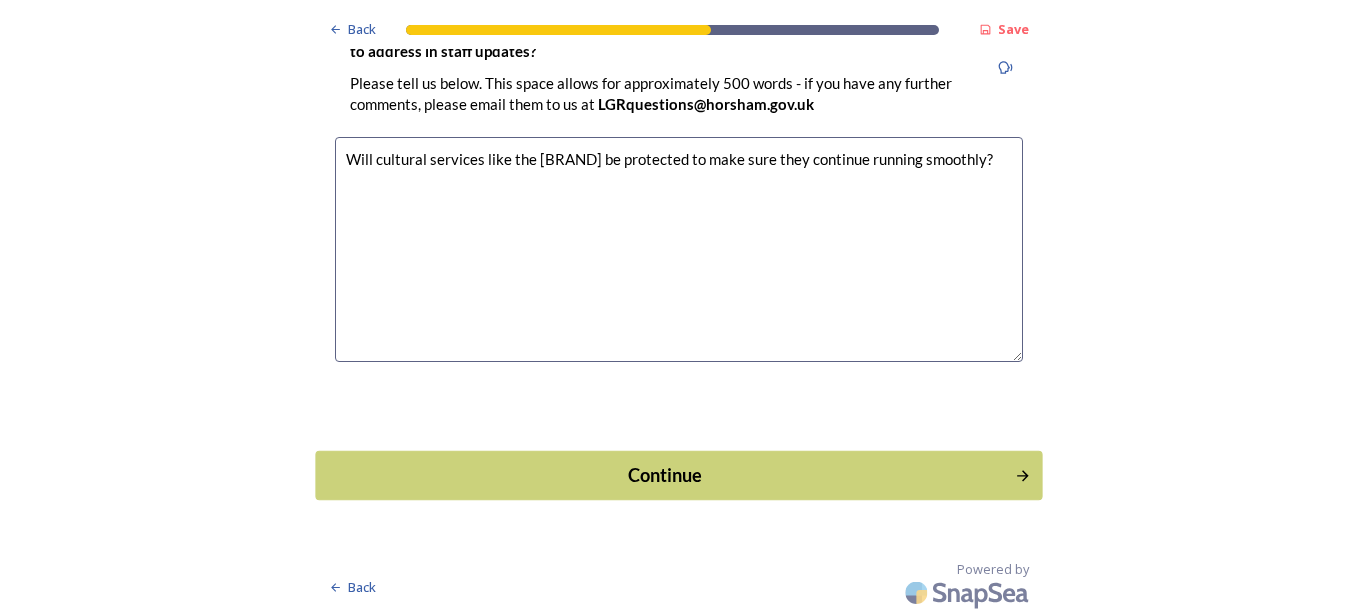 type on "Will cultural services like the [BRAND] be protected to make sure they continue running smoothly?" 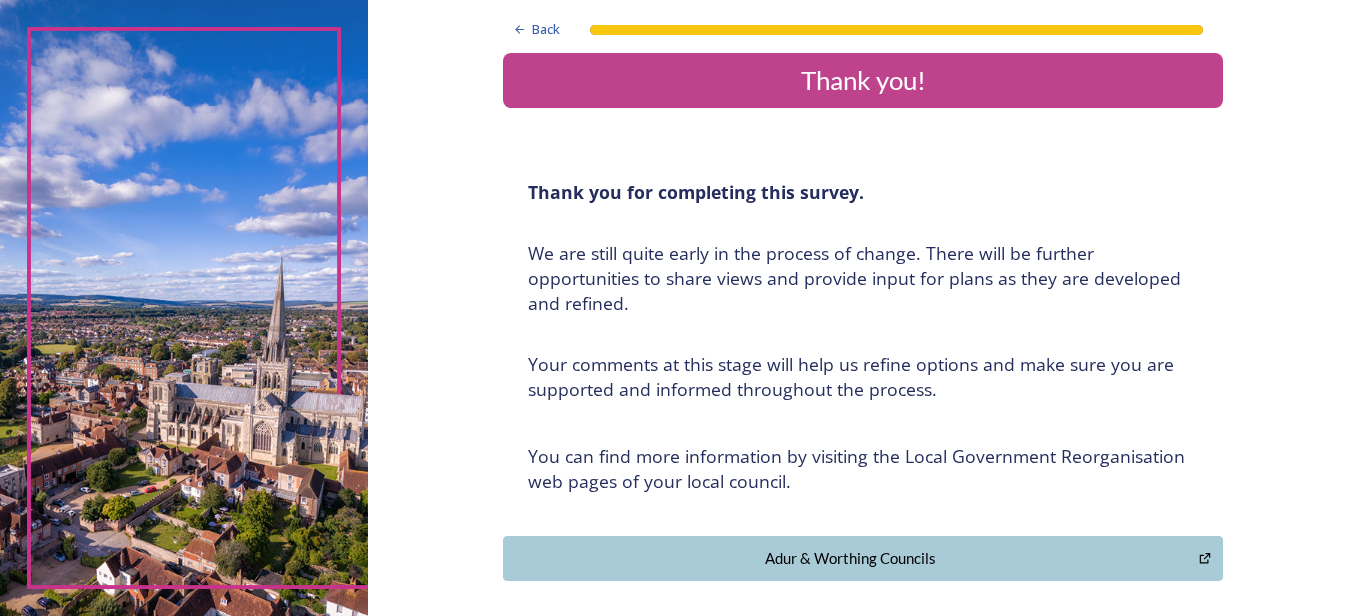 scroll, scrollTop: 0, scrollLeft: 0, axis: both 